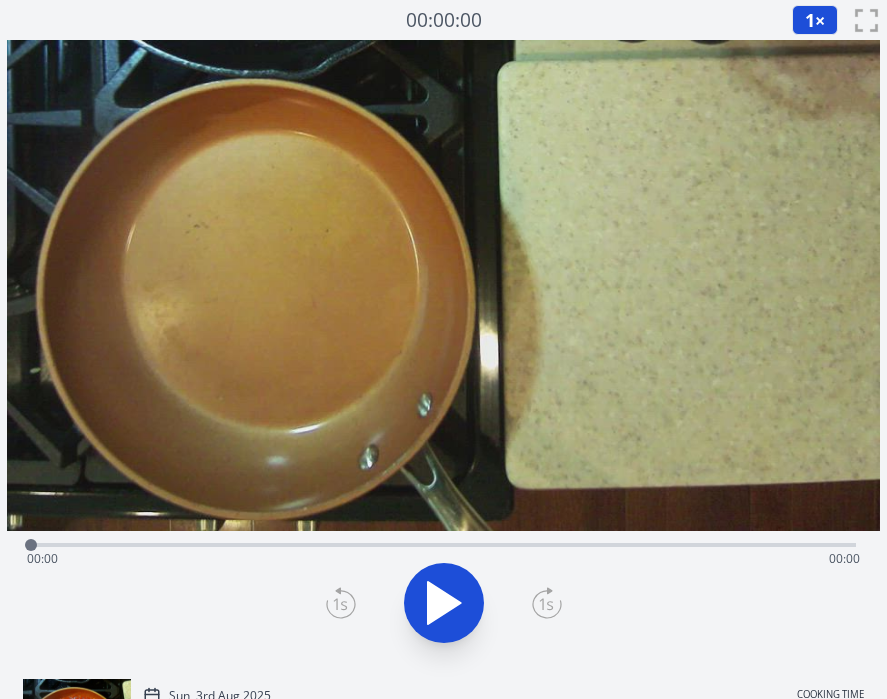 scroll, scrollTop: 0, scrollLeft: 0, axis: both 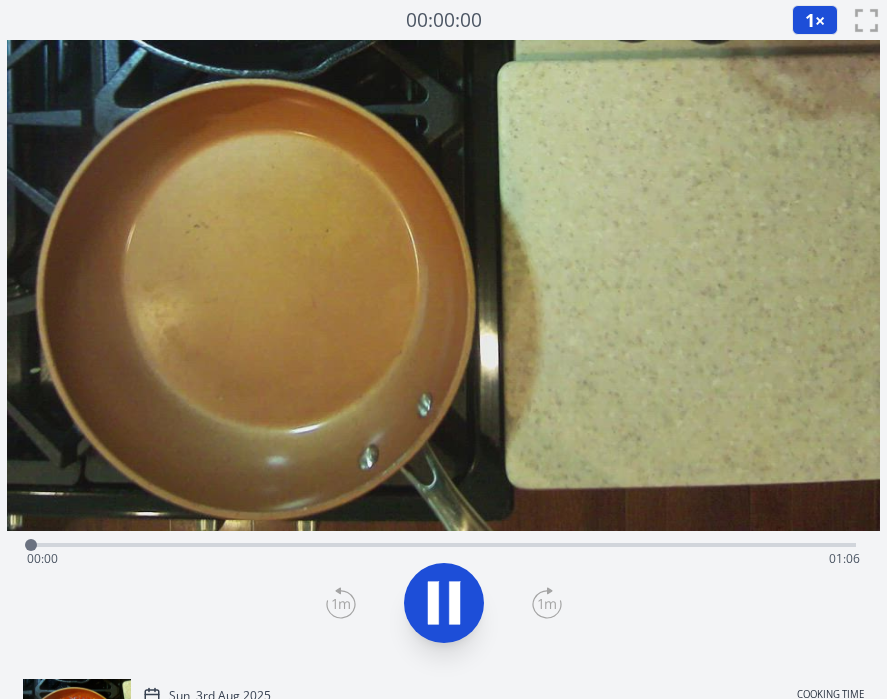 click 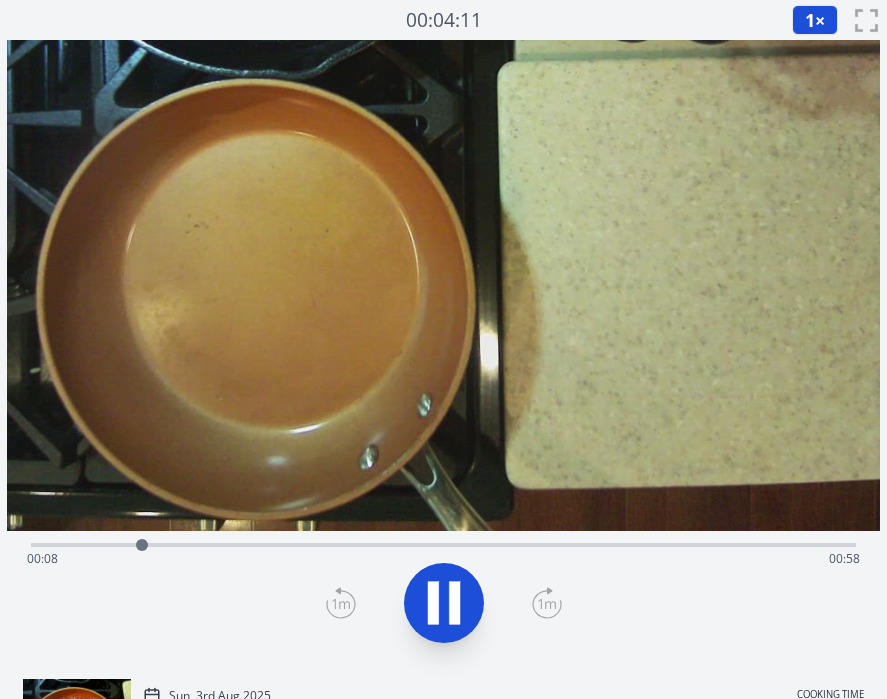 click on "Time elapsed:  [TIME]
Time remaining:  [TIME]" at bounding box center [444, 559] 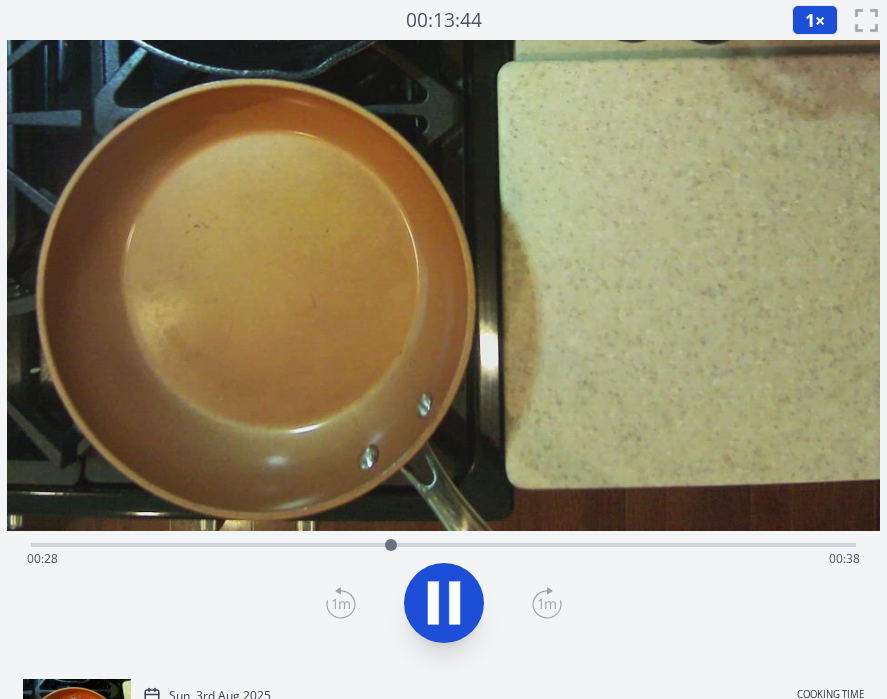 click 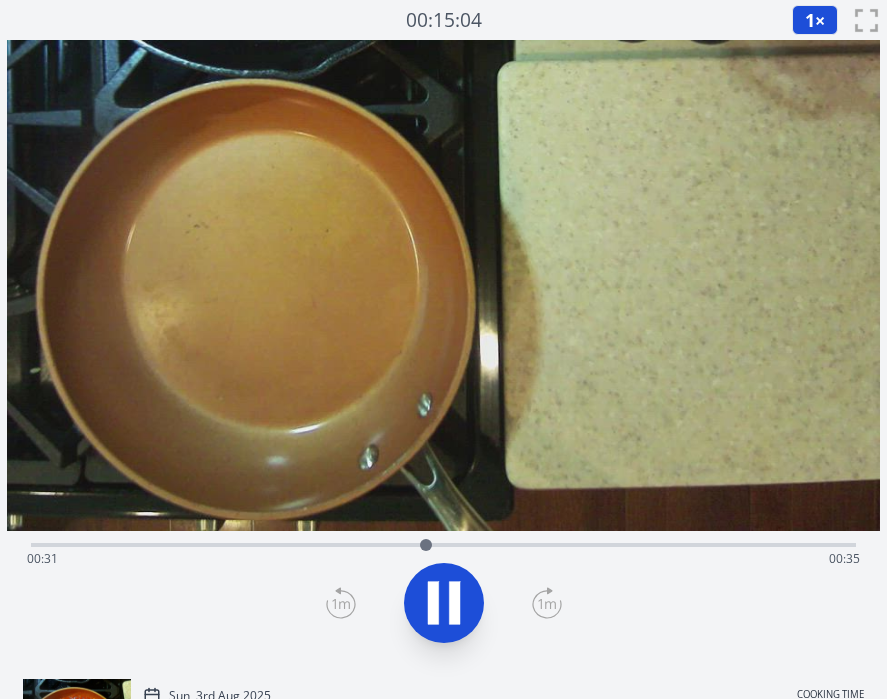 click on "Time elapsed:  [TIME]
Time remaining:  [TIME]" at bounding box center (444, 559) 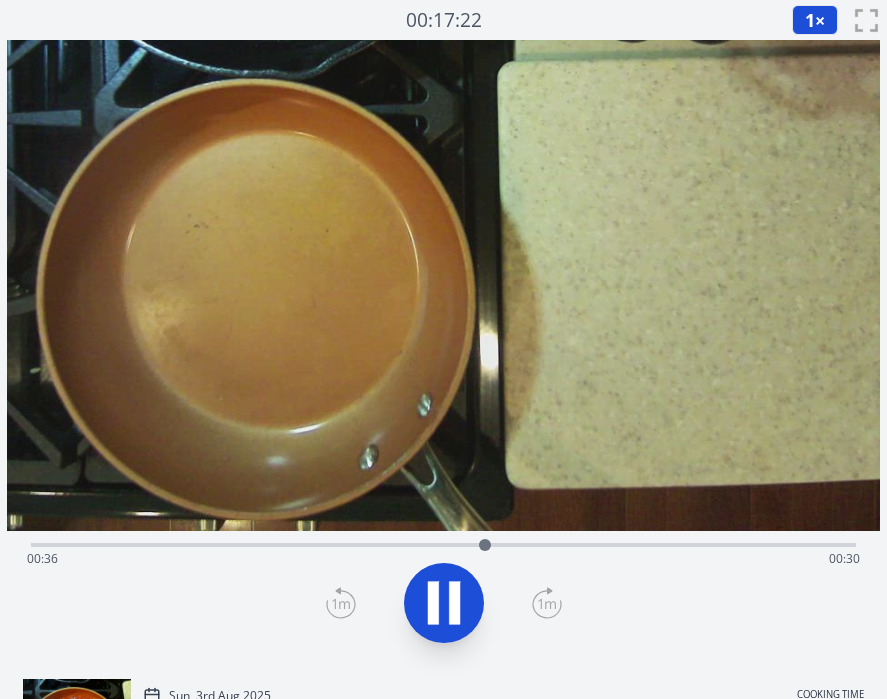 click on "Time elapsed:  [TIME]
Time remaining:  [TIME]" at bounding box center [444, 559] 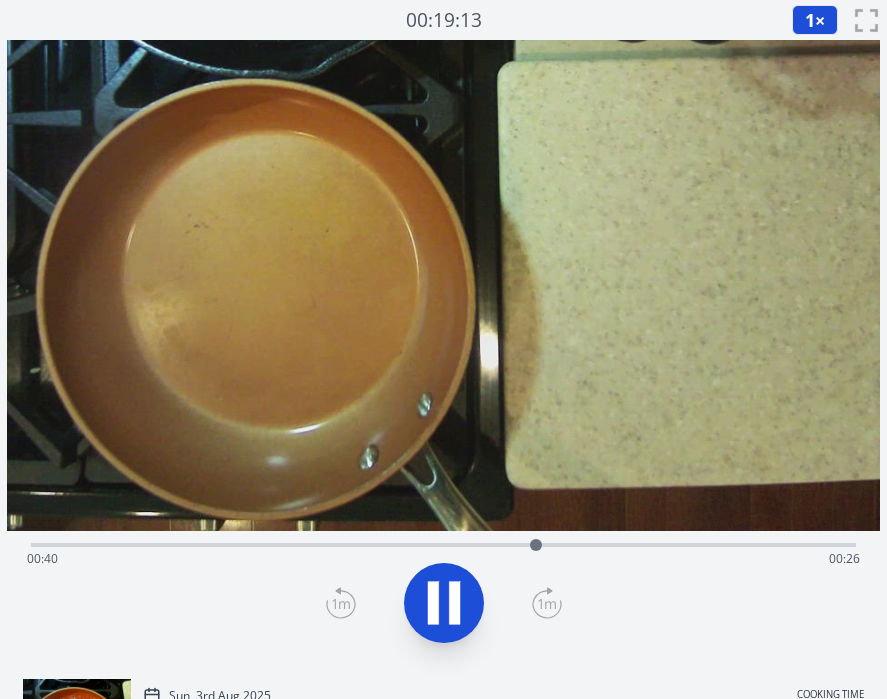 click on "Time elapsed:  [TIME]
Time remaining:  [TIME]" at bounding box center (444, 559) 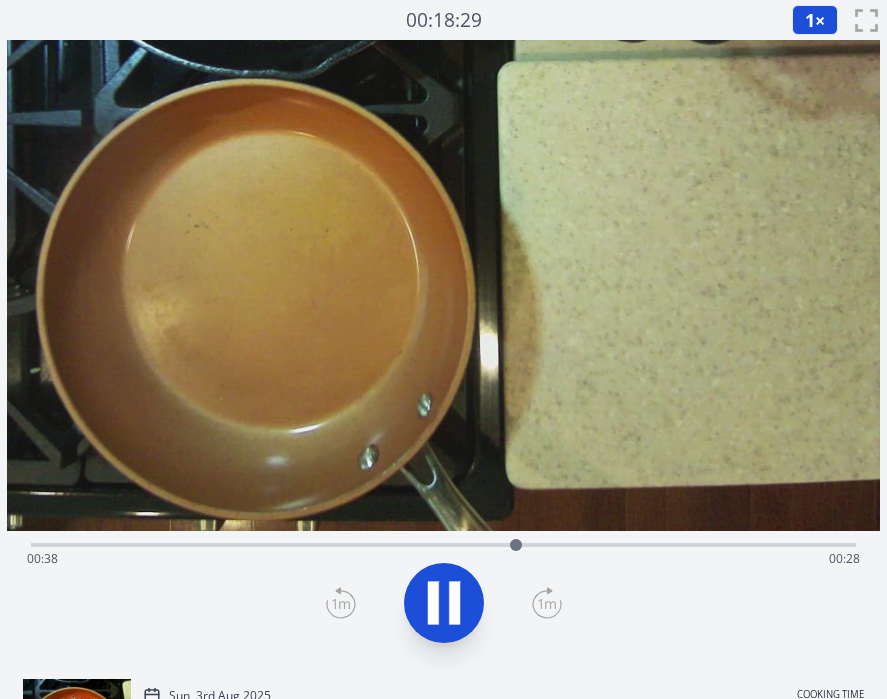 click on "Time elapsed:  [TIME]
Time remaining:  [TIME]" at bounding box center (444, 559) 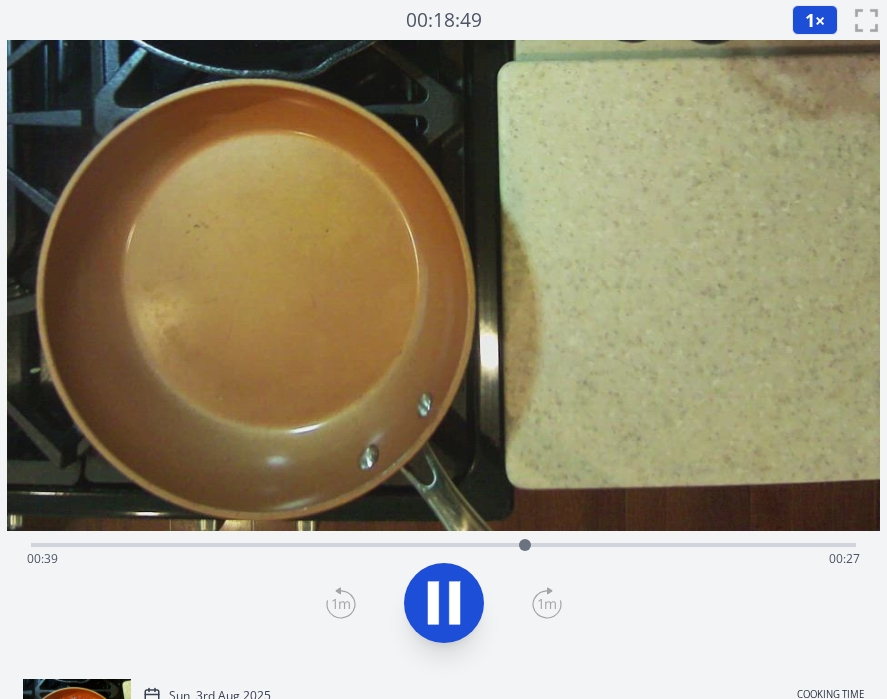 click 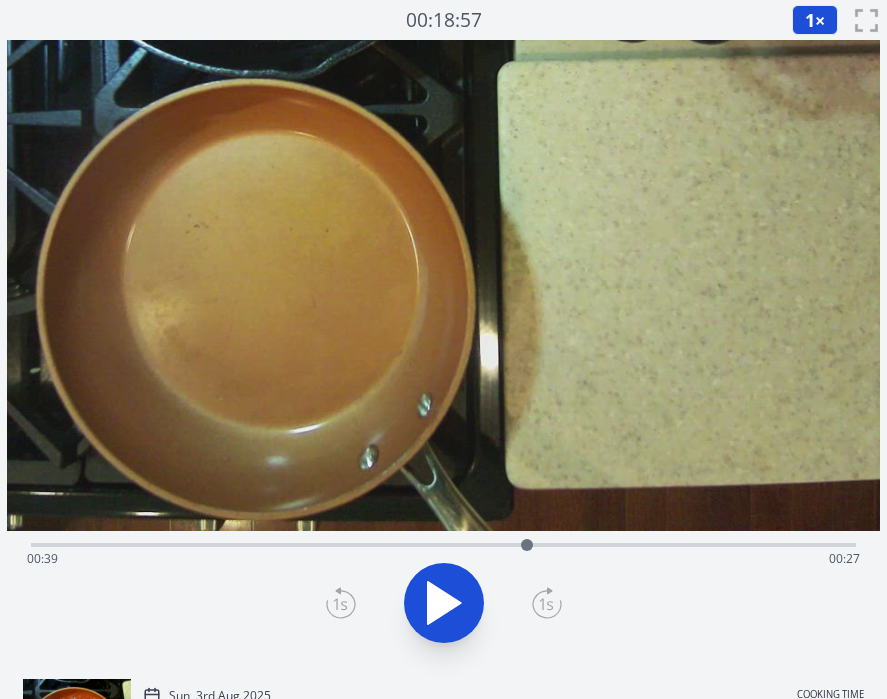 click at bounding box center [527, 545] 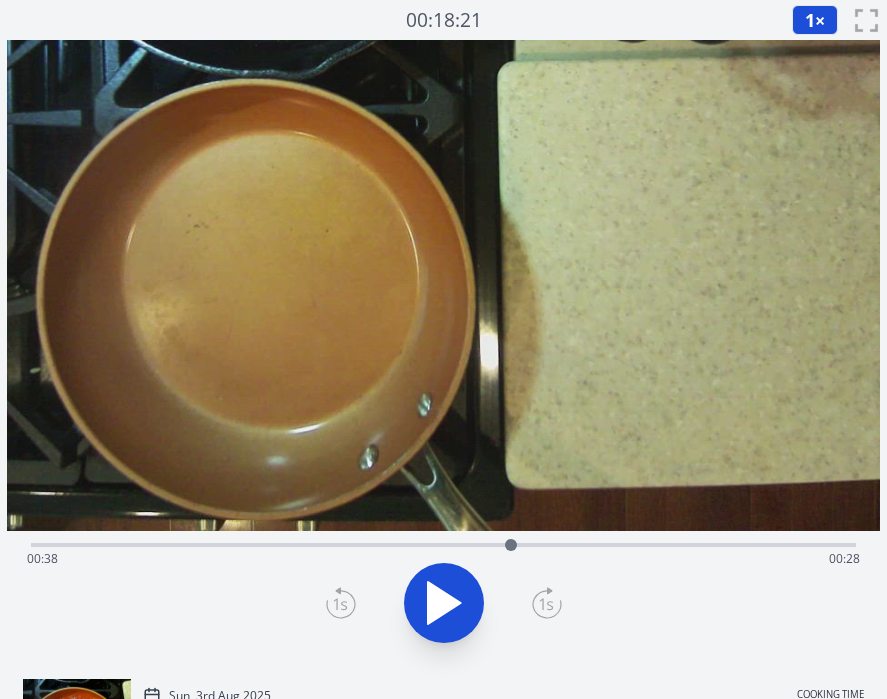 click on "Time elapsed:  [TIME]
Time remaining:  [TIME]" at bounding box center [444, 559] 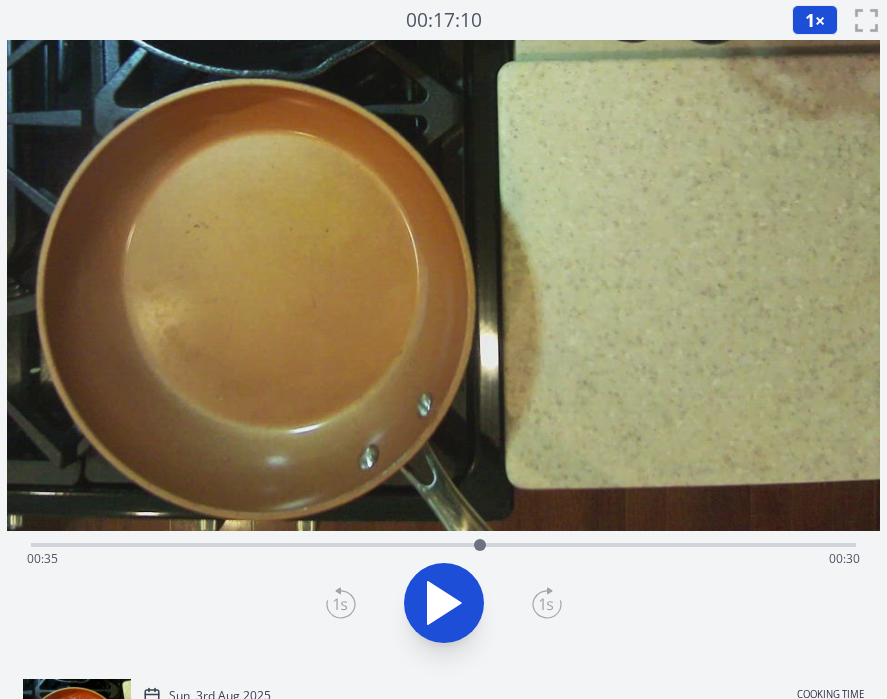 click on "Time elapsed:  [TIME]
Time remaining:  [TIME]" at bounding box center (444, 559) 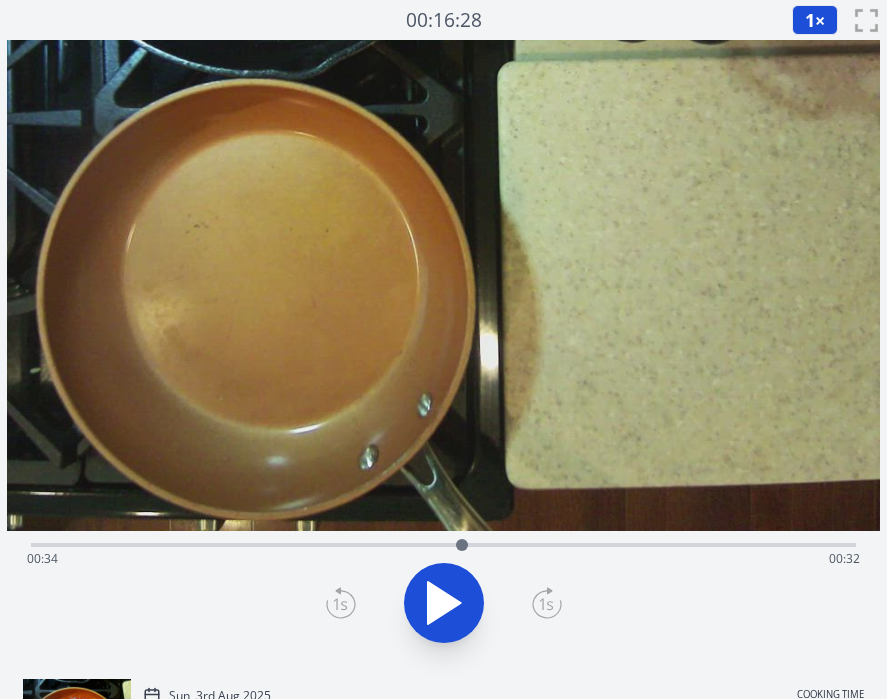 click 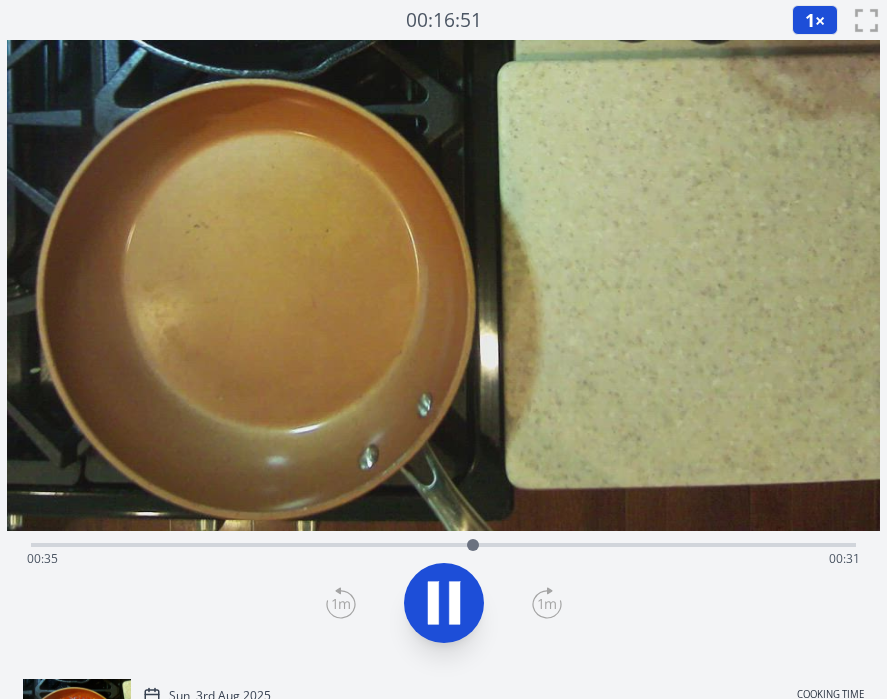 click on "Time elapsed:  [TIME]
Time remaining:  [TIME]" at bounding box center (444, 559) 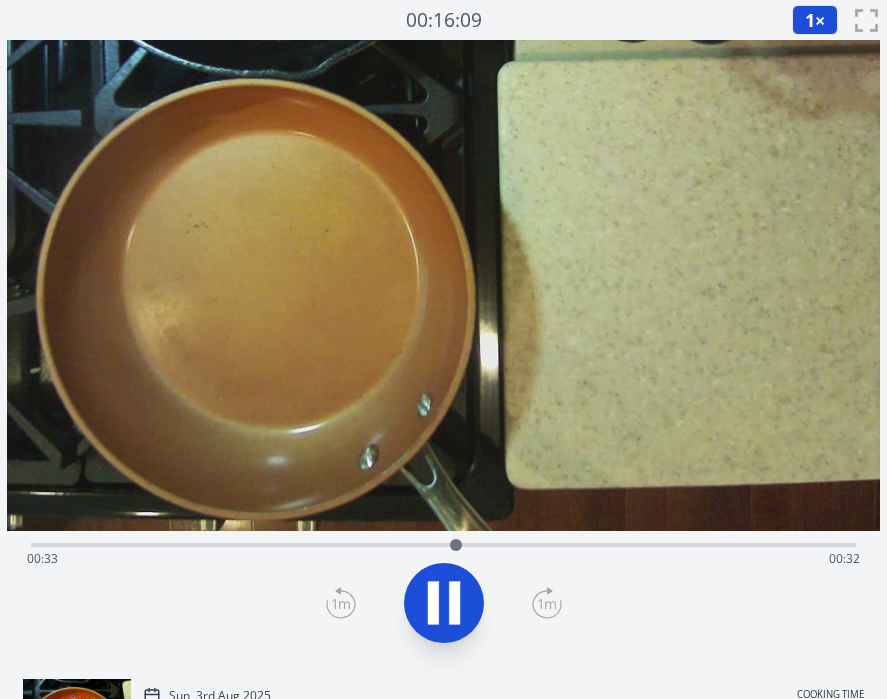 click on "Time elapsed:  [TIME]
Time remaining:  [TIME]" at bounding box center [444, 559] 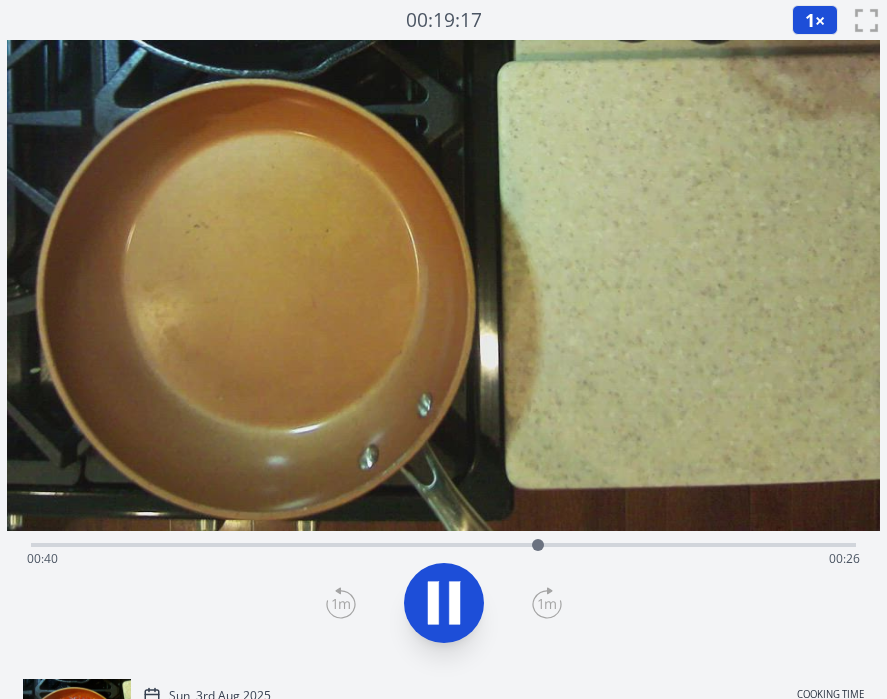 click on "Time elapsed:  [TIME]
Time remaining:  [TIME]" at bounding box center (444, 543) 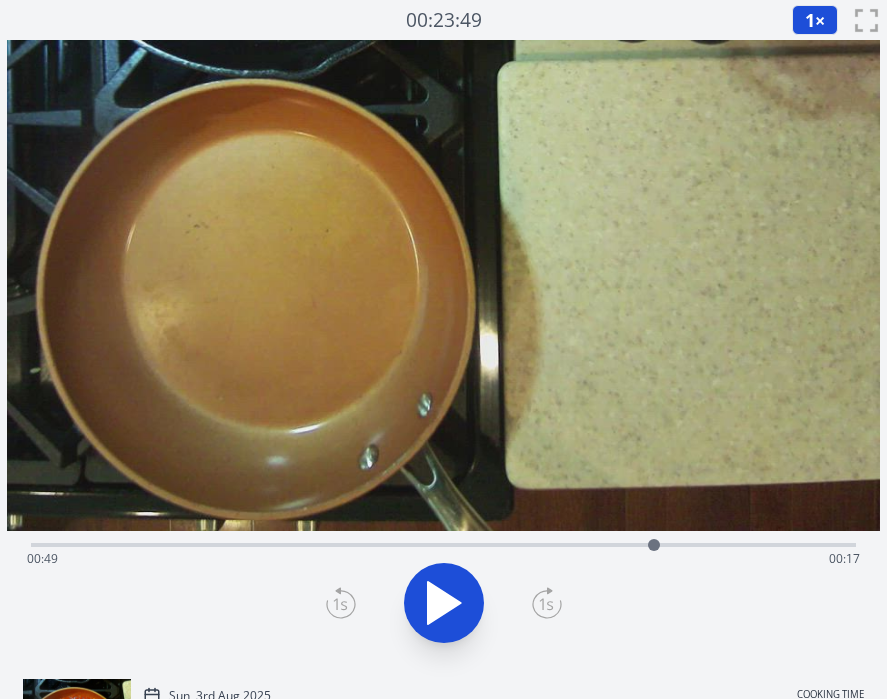click at bounding box center [654, 545] 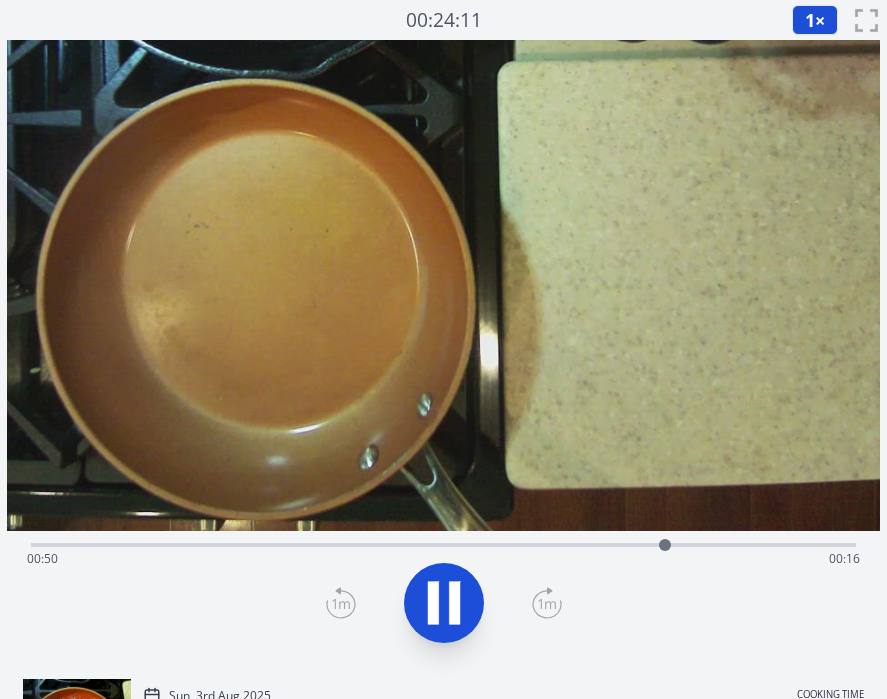 click on "Time elapsed:  [TIME]
Time remaining:  [TIME]" at bounding box center [444, 559] 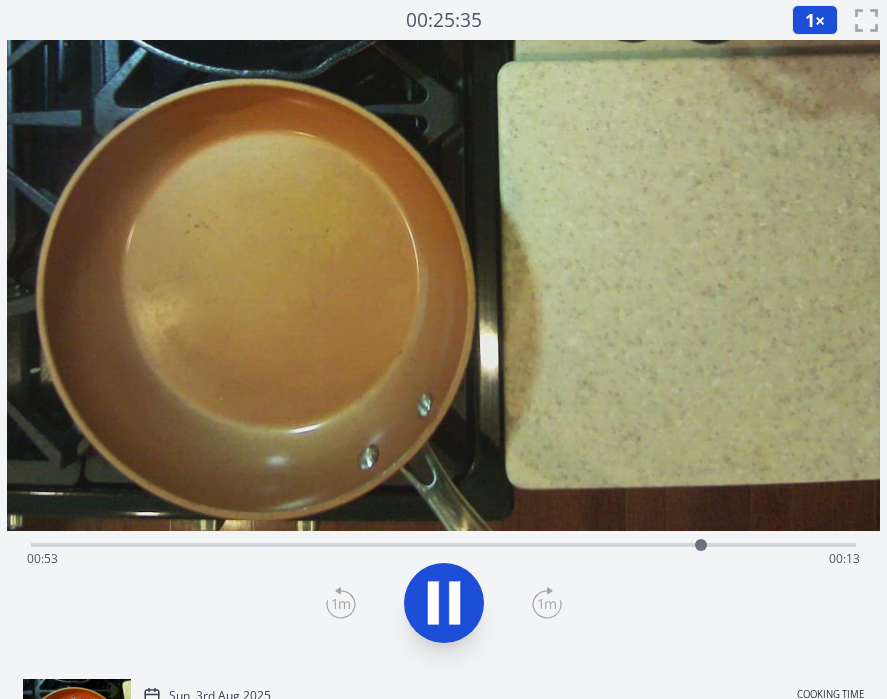click on "Time elapsed:  [TIME]
Time remaining:  [TIME]" at bounding box center (444, 559) 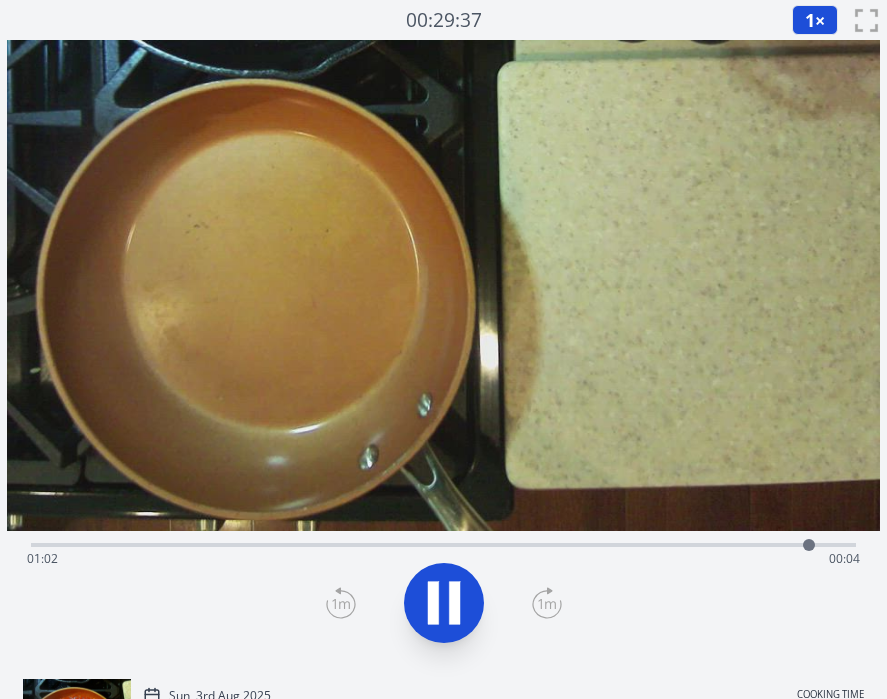 click 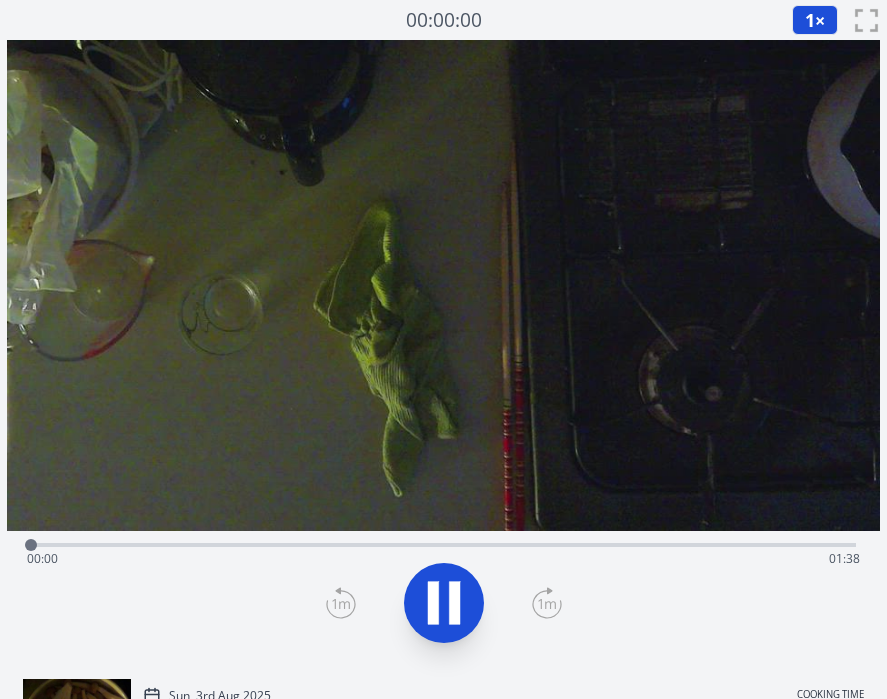 scroll, scrollTop: 0, scrollLeft: 0, axis: both 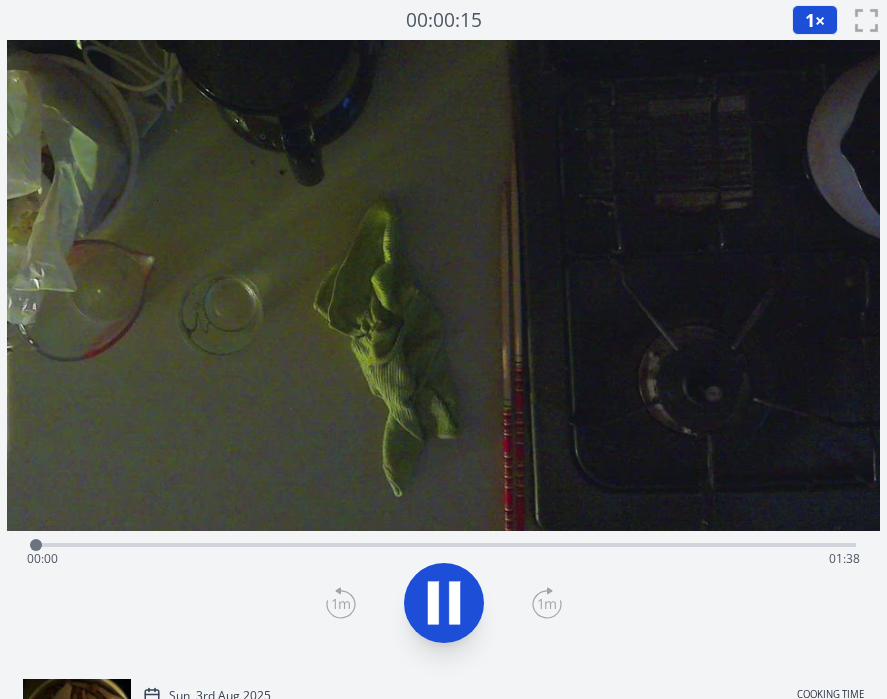 click on "Time elapsed:  00:00
Time remaining:  01:38" at bounding box center (444, 559) 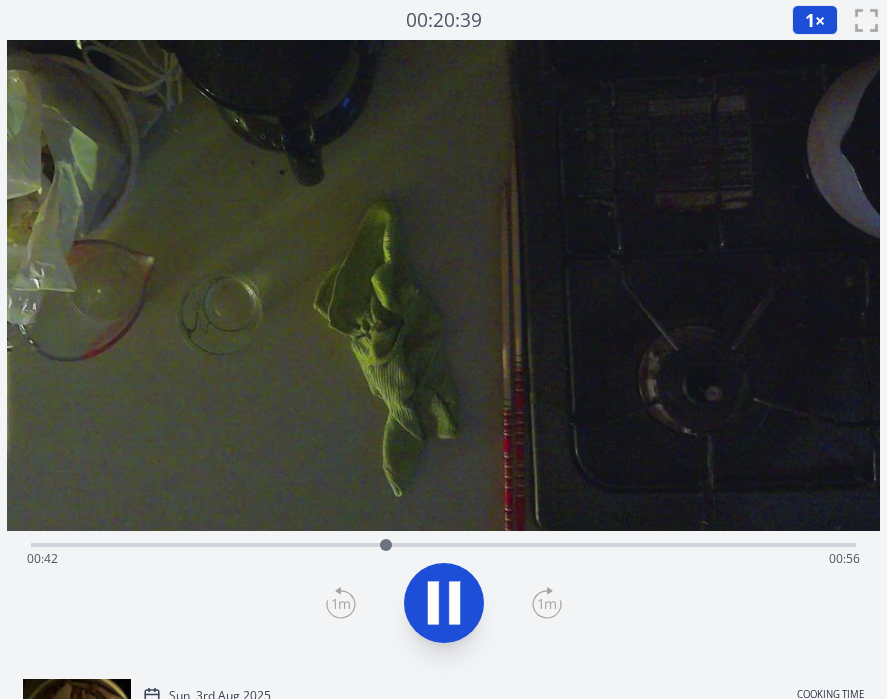 click on "Time elapsed:  00:42
Time remaining:  00:56" at bounding box center (444, 559) 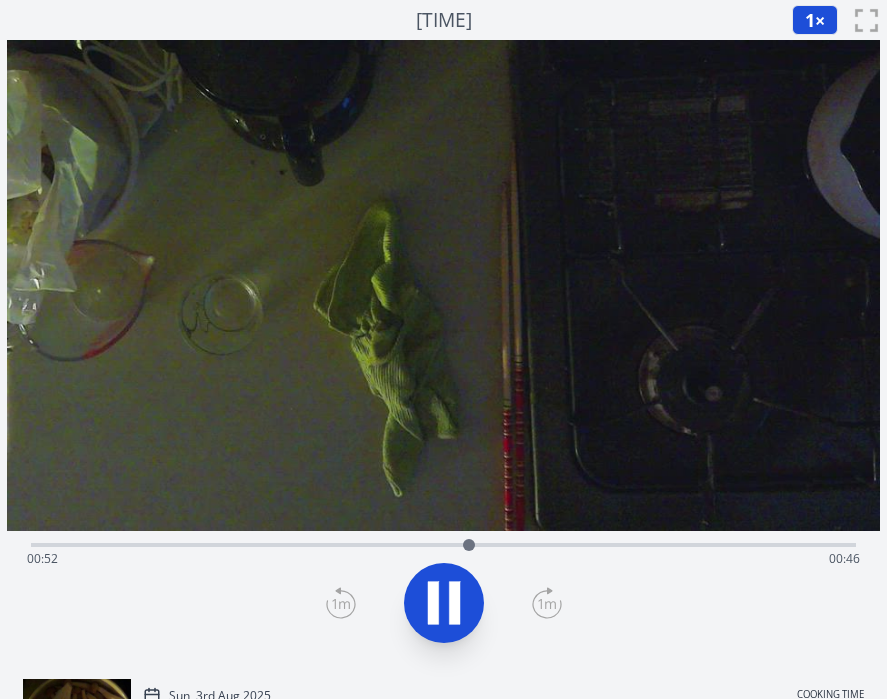click on "Time elapsed:  00:52
Time remaining:  00:46" at bounding box center (444, 543) 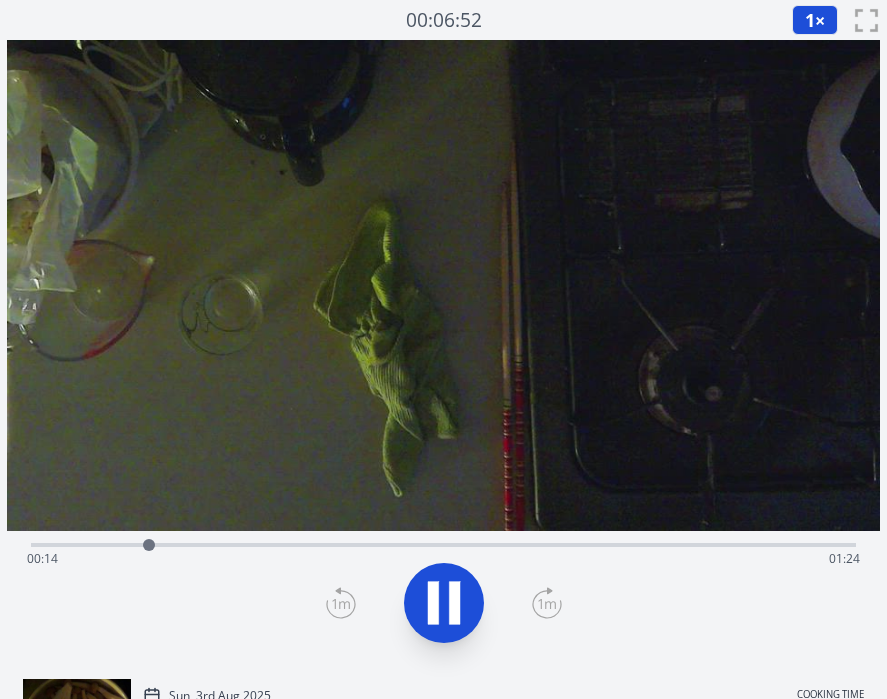 click on "Time elapsed:  00:14
Time remaining:  01:24" at bounding box center [444, 559] 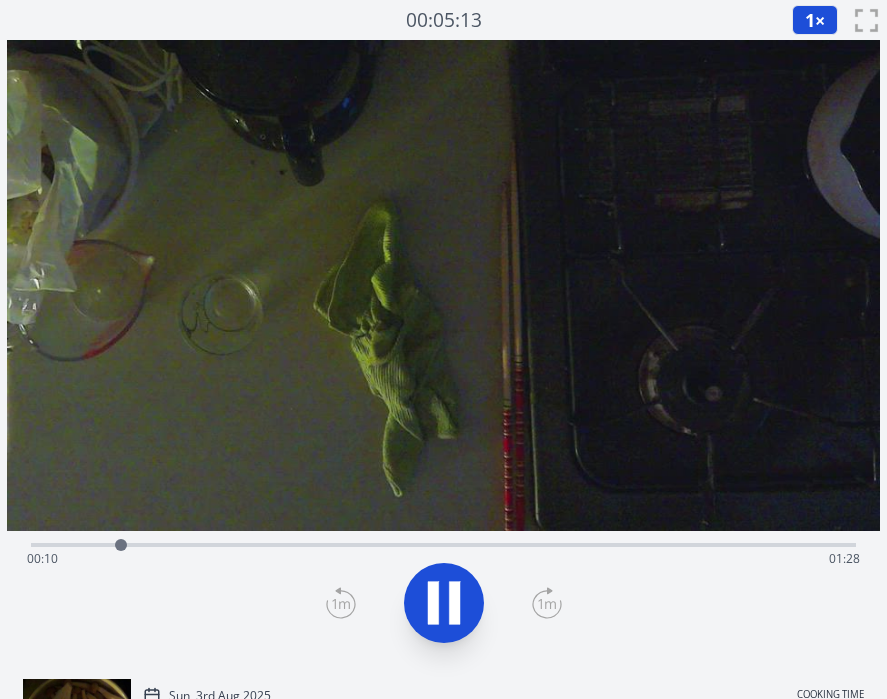click on "Time elapsed:  00:10
Time remaining:  01:28" at bounding box center (444, 559) 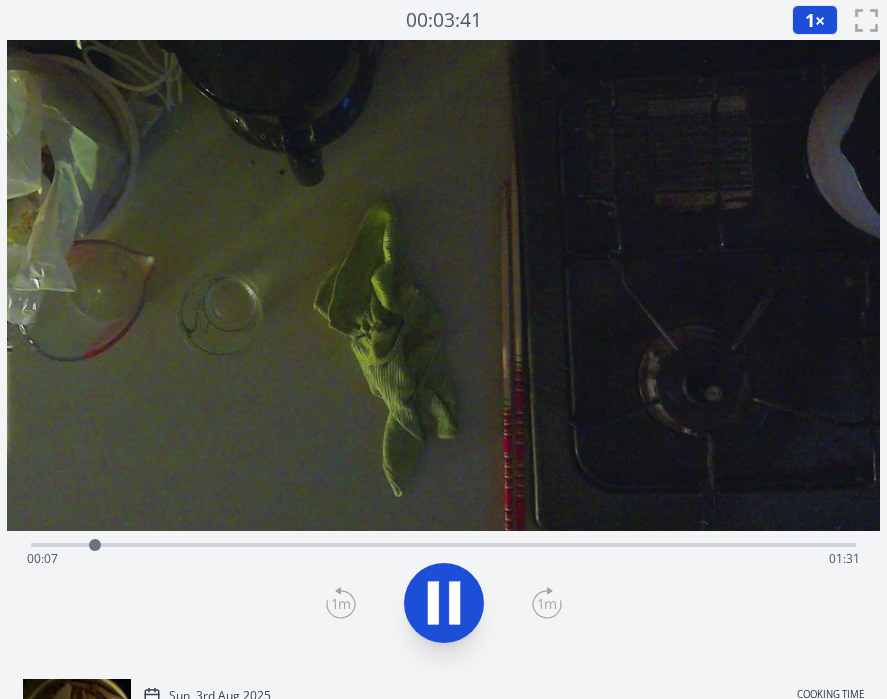 click on "Time elapsed:  00:07
Time remaining:  01:31" at bounding box center (444, 559) 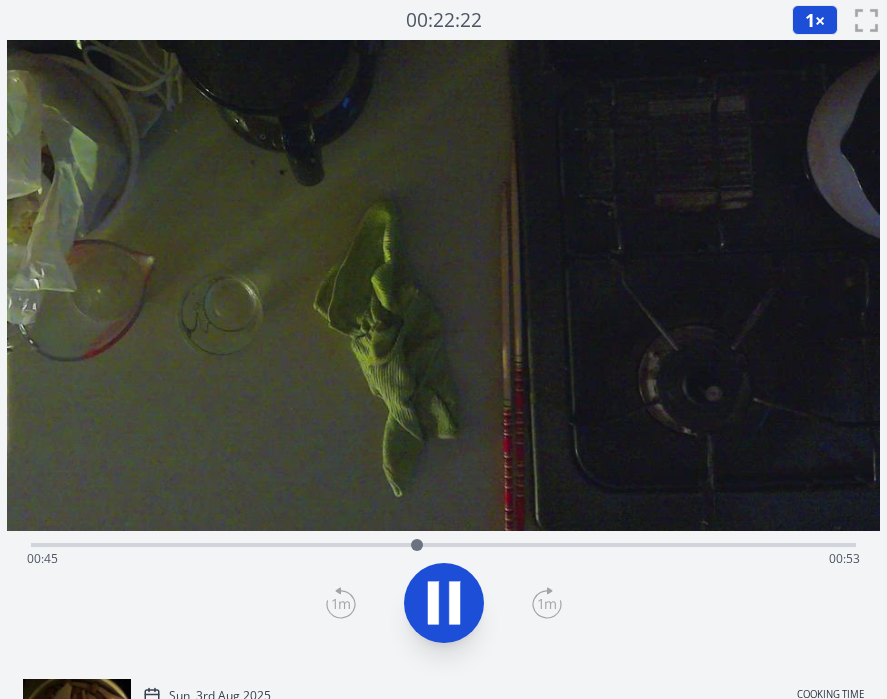 click on "Time elapsed:  00:45
Time remaining:  00:53" at bounding box center [444, 559] 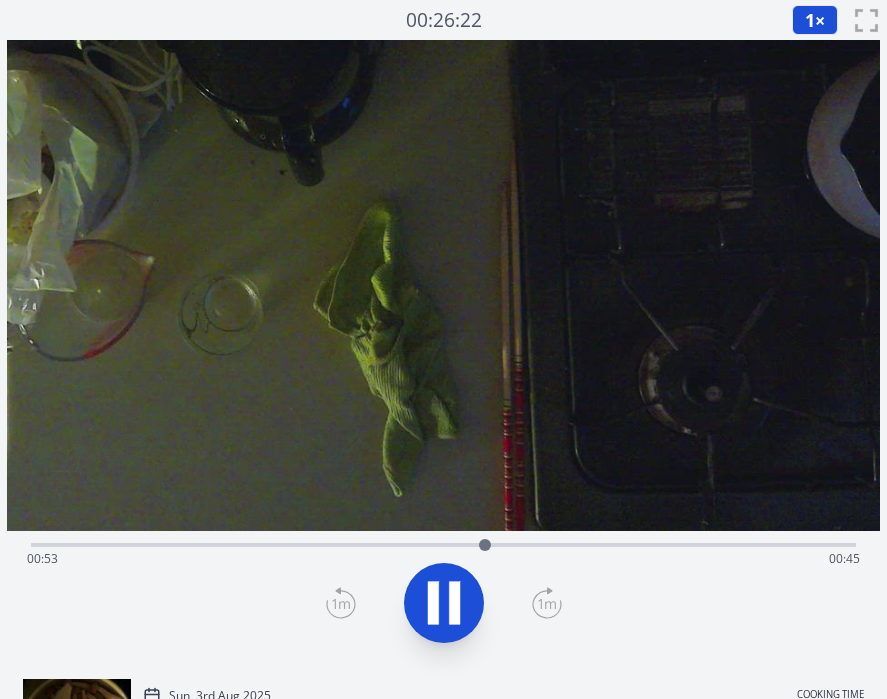 click on "Time elapsed:  00:53
Time remaining:  00:45" at bounding box center (444, 559) 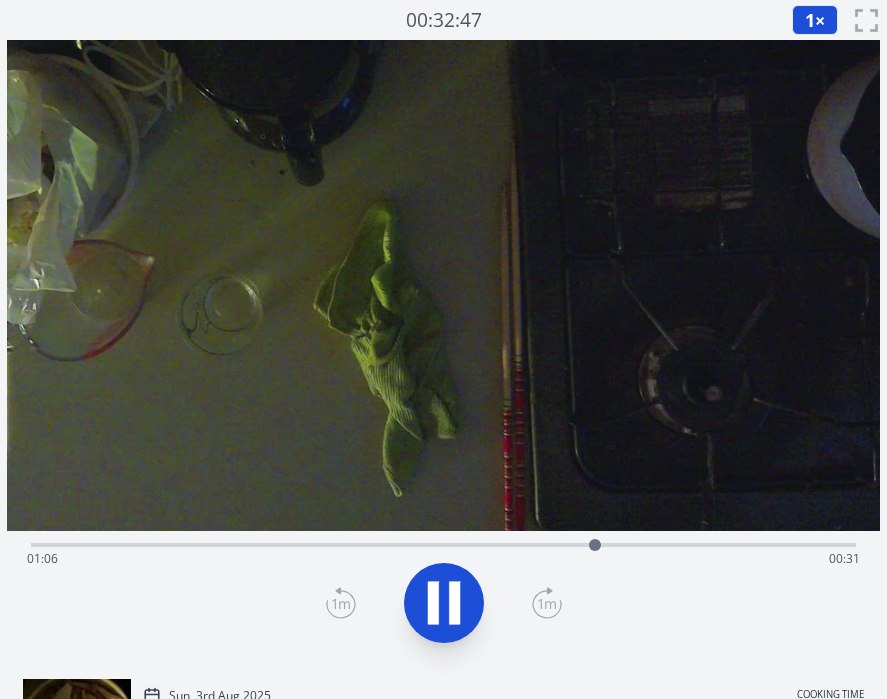 click on "Time elapsed:  01:06
Time remaining:  00:31" at bounding box center (444, 559) 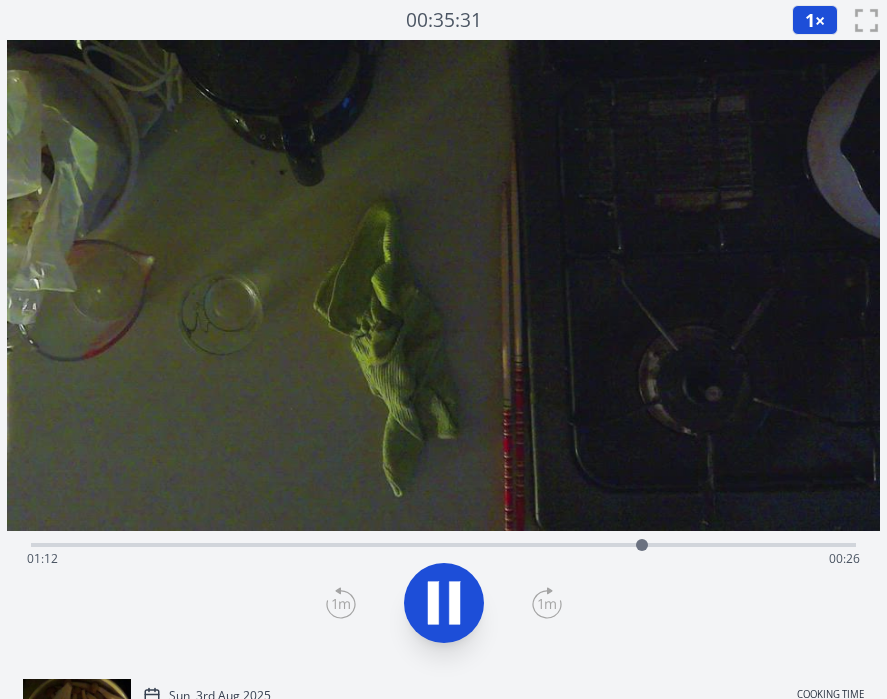 click on "Time elapsed:  01:12
Time remaining:  00:26" at bounding box center (444, 559) 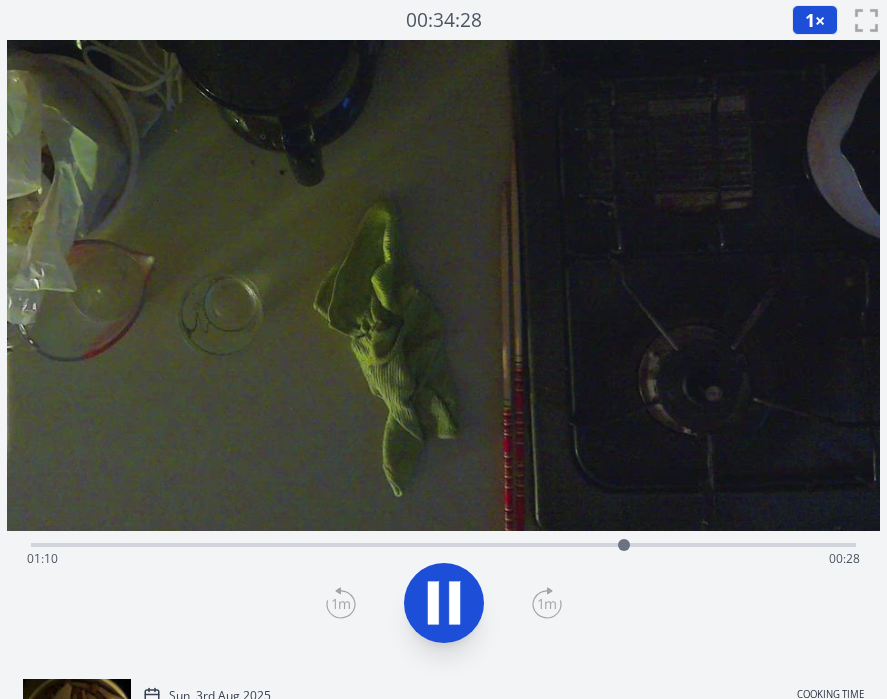 click on "Time elapsed:  01:10
Time remaining:  00:28" at bounding box center (444, 543) 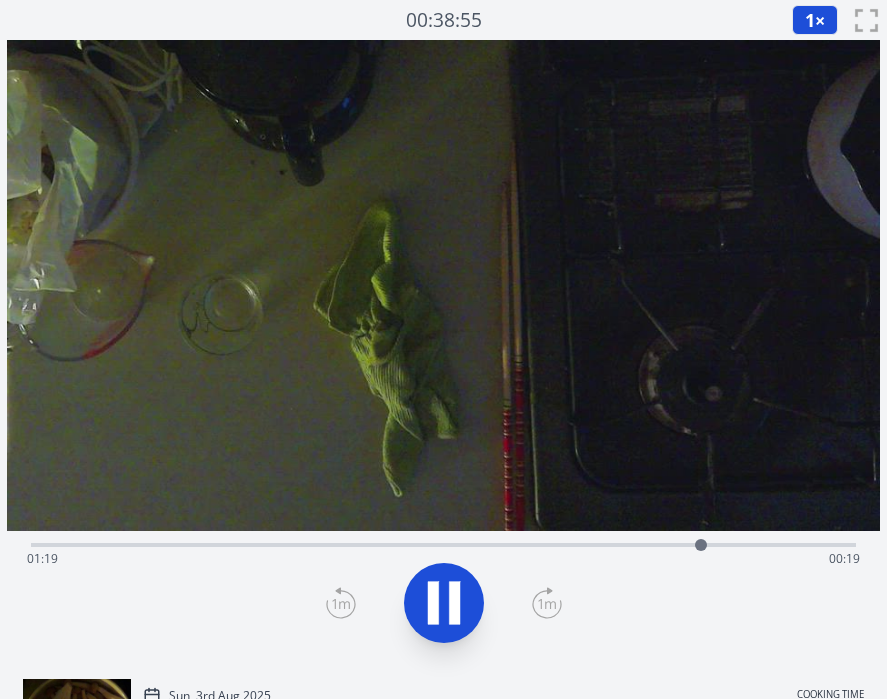 click on "Time elapsed:  01:19
Time remaining:  00:19" at bounding box center [444, 559] 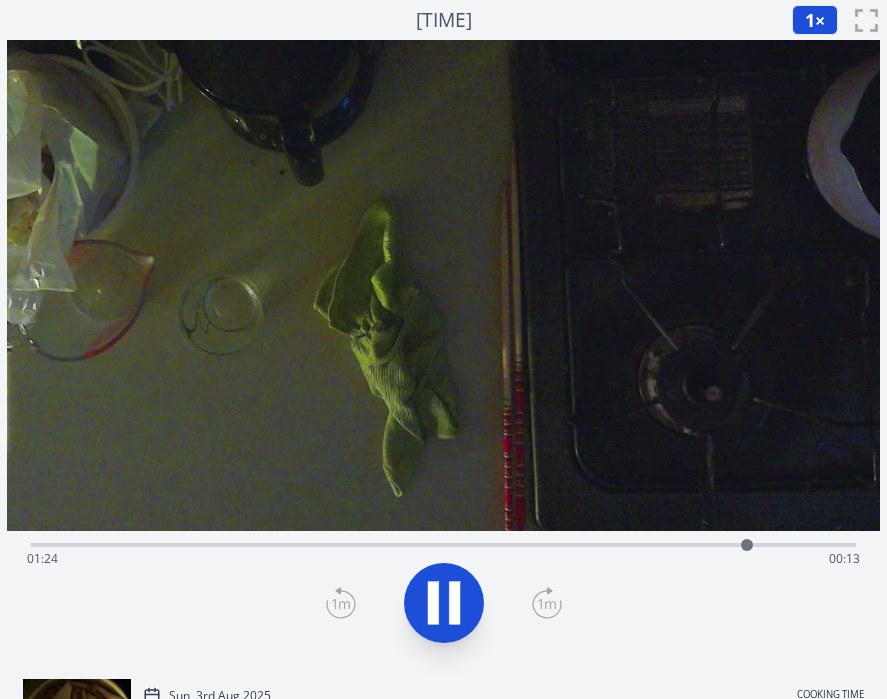 click 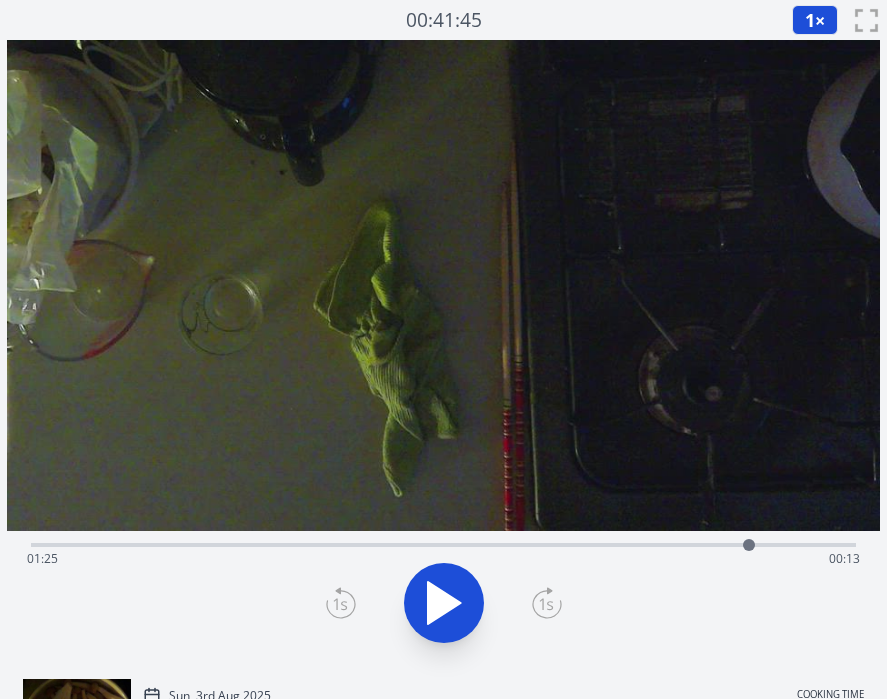 click 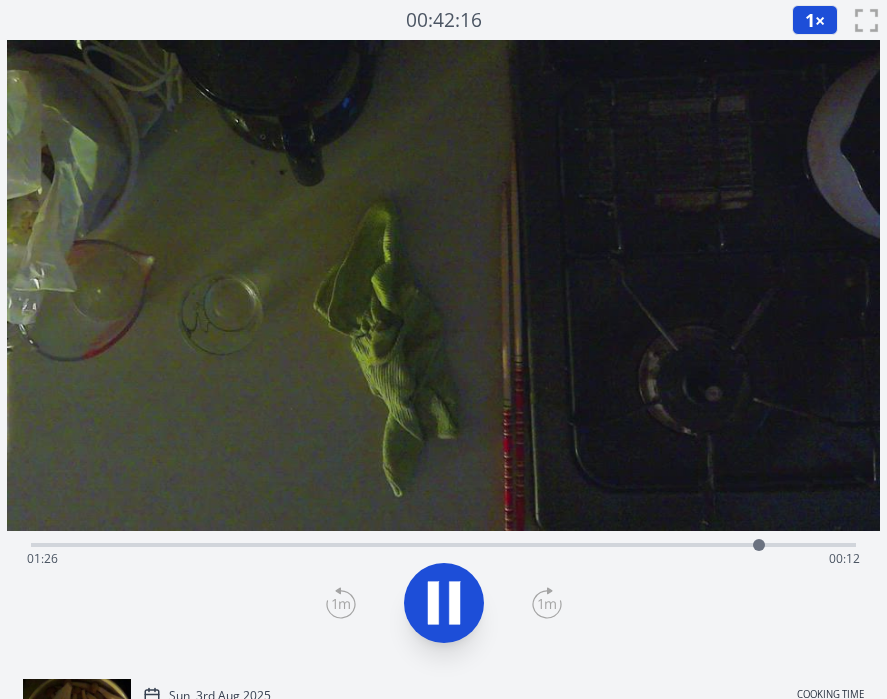 click on "Time elapsed:  01:26
Time remaining:  00:12" at bounding box center [444, 559] 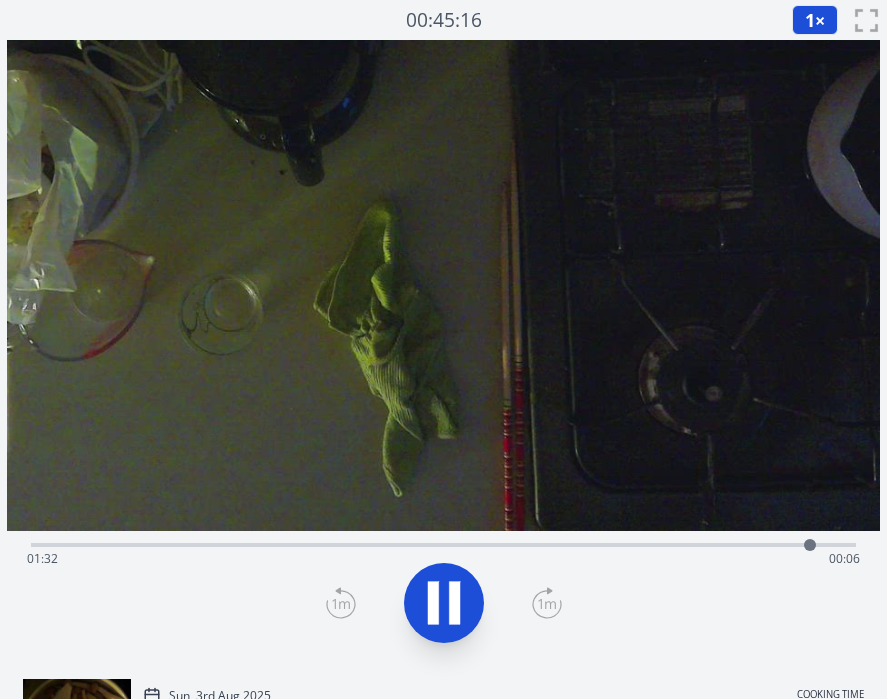 click on "Time elapsed:  01:32
Time remaining:  00:06" at bounding box center [444, 559] 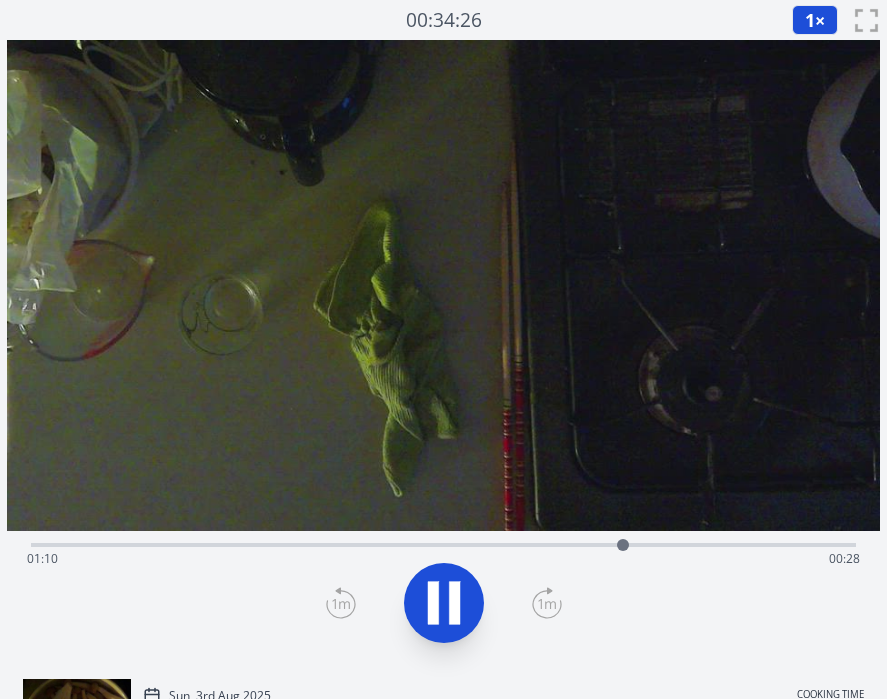 click on "Time elapsed:  01:10
Time remaining:  00:28" at bounding box center (444, 559) 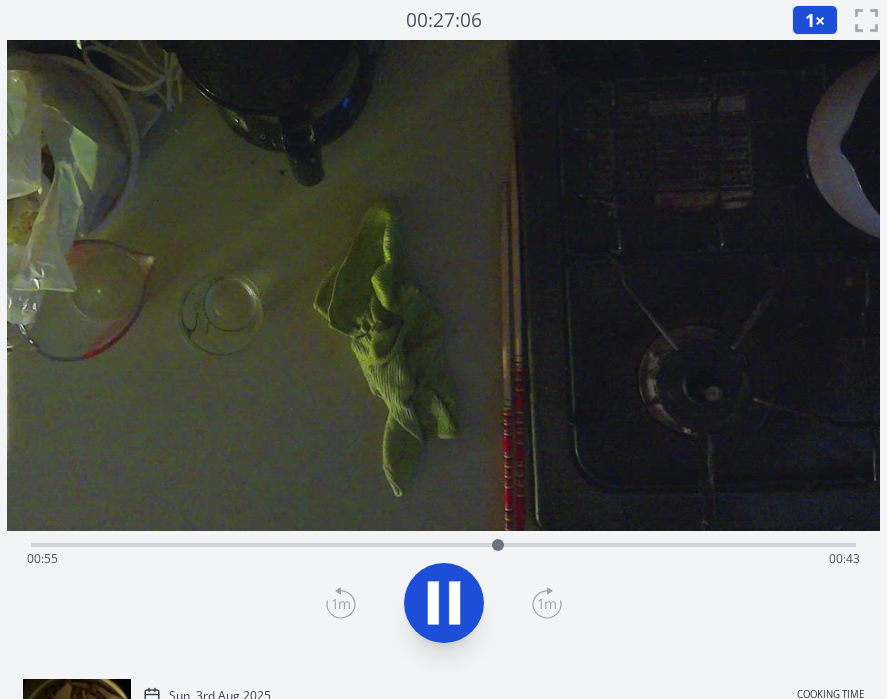 click on "Time elapsed:  00:55
Time remaining:  00:43" at bounding box center (444, 559) 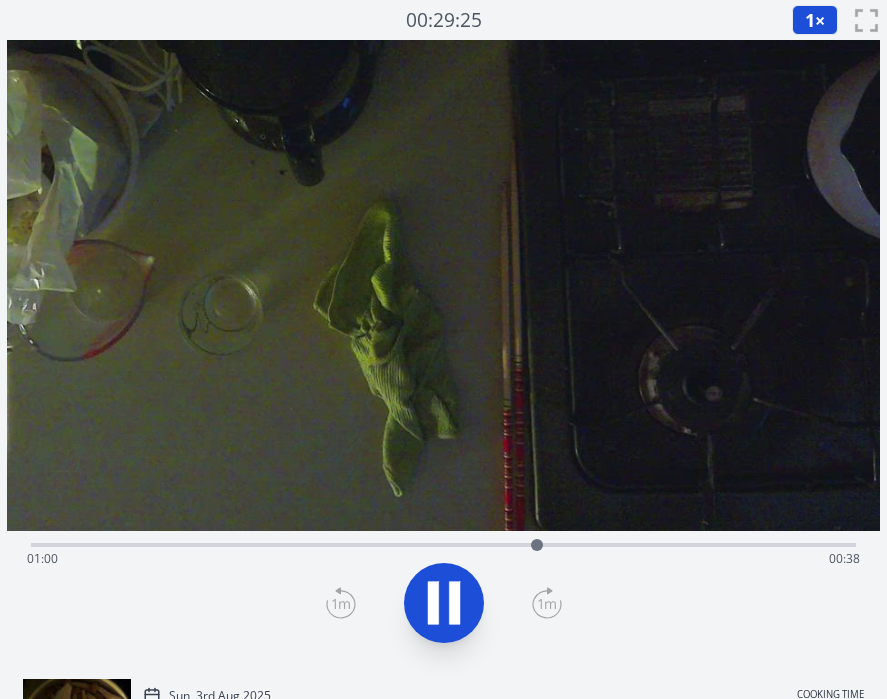 click on "Time elapsed:  01:00
Time remaining:  00:38" at bounding box center (444, 559) 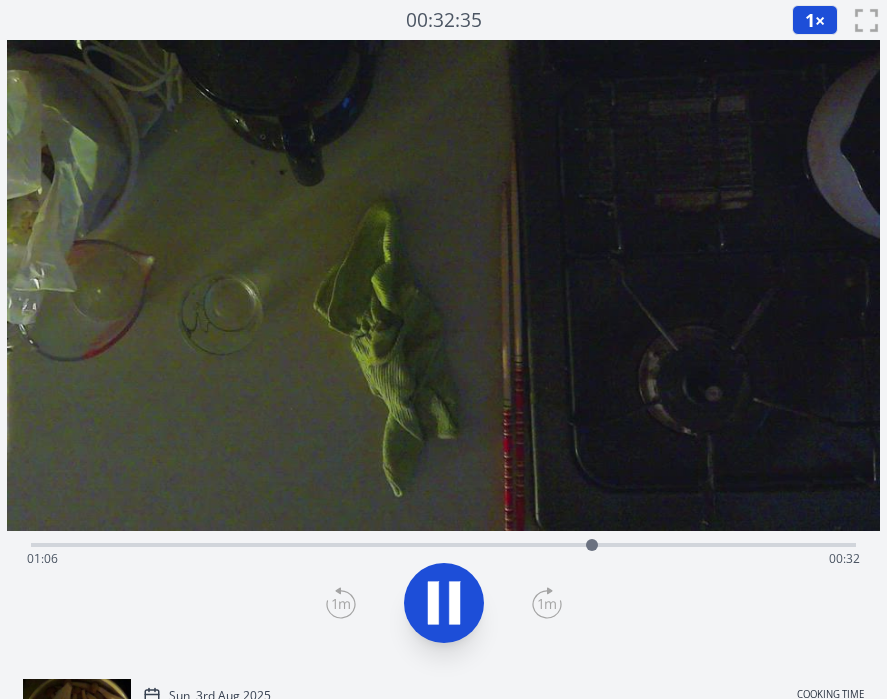 click at bounding box center (592, 545) 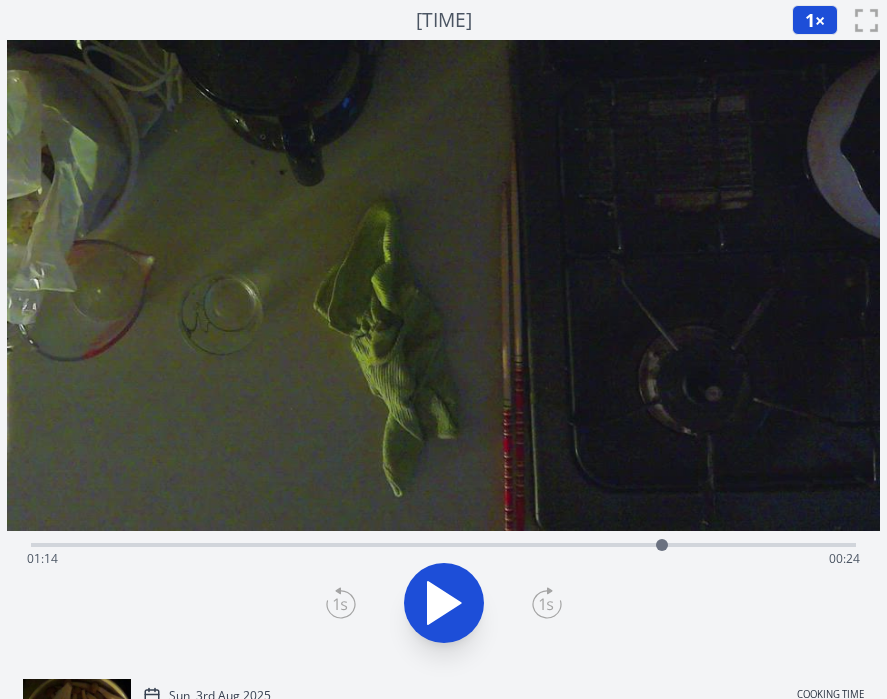 click at bounding box center [662, 545] 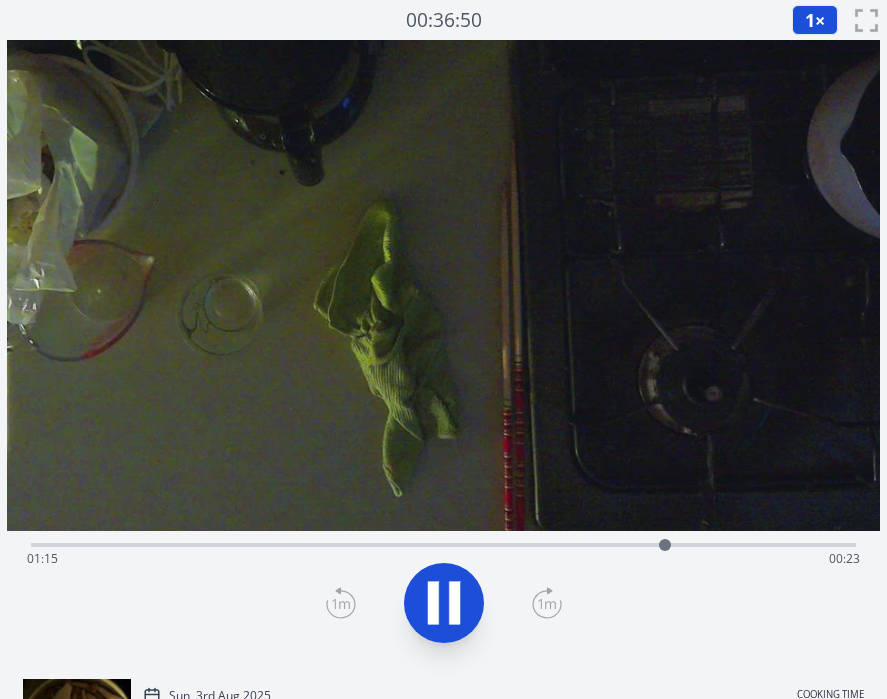 click on "Time elapsed:  01:15
Time remaining:  00:23" at bounding box center [444, 559] 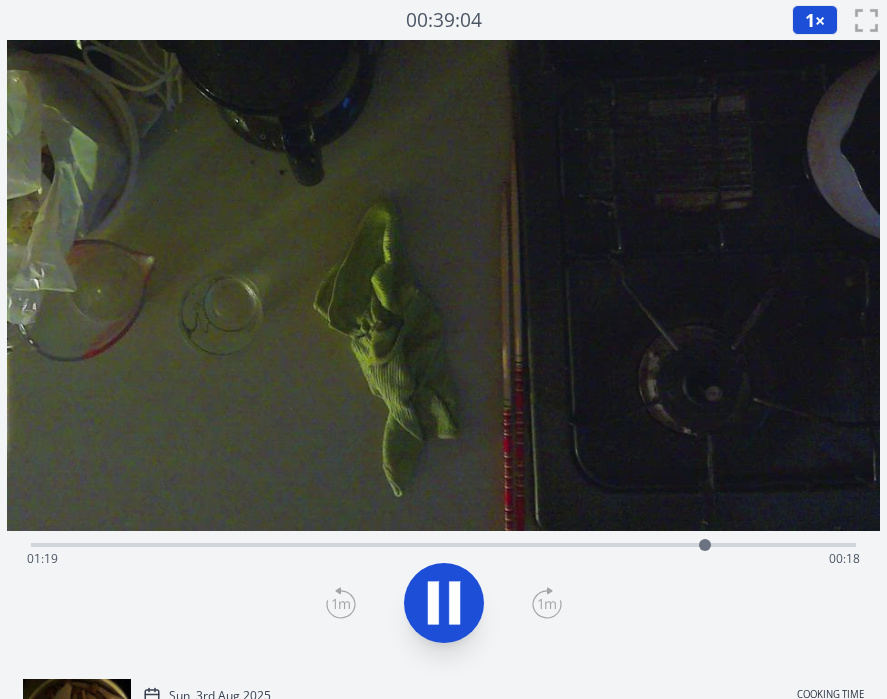 click on "Time elapsed:  01:19
Time remaining:  00:18" at bounding box center (444, 543) 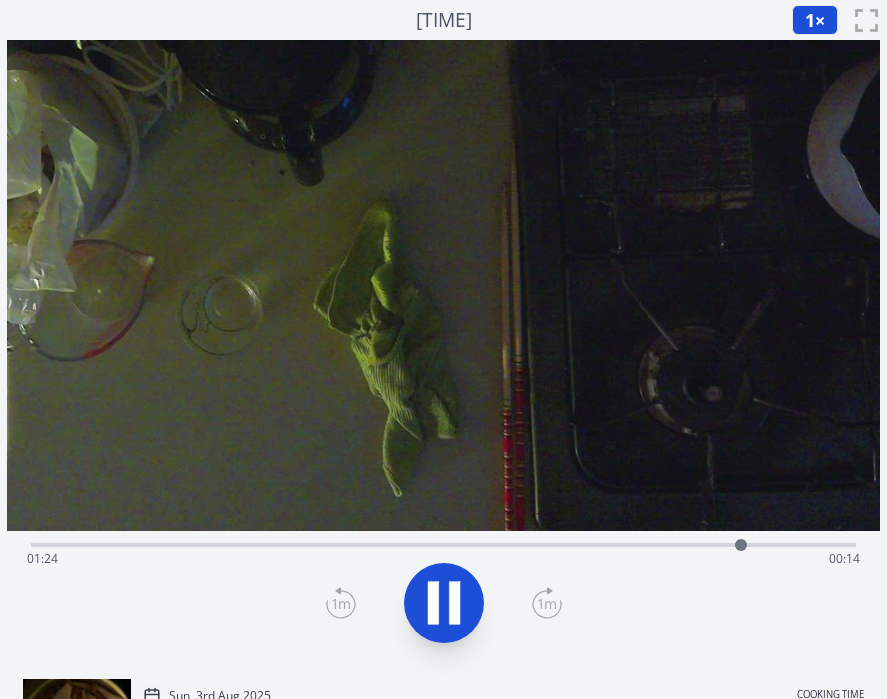 click 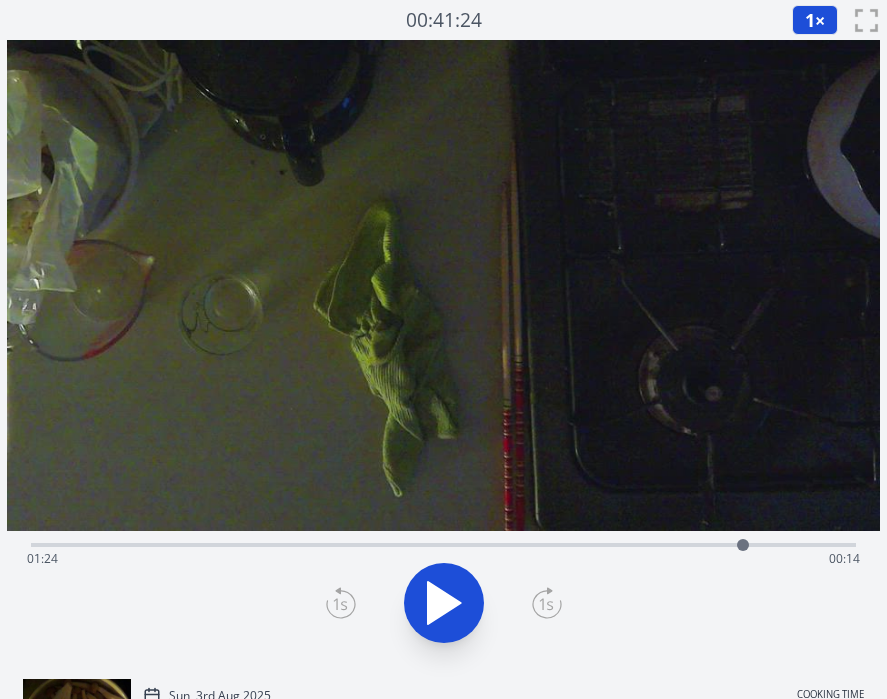 click 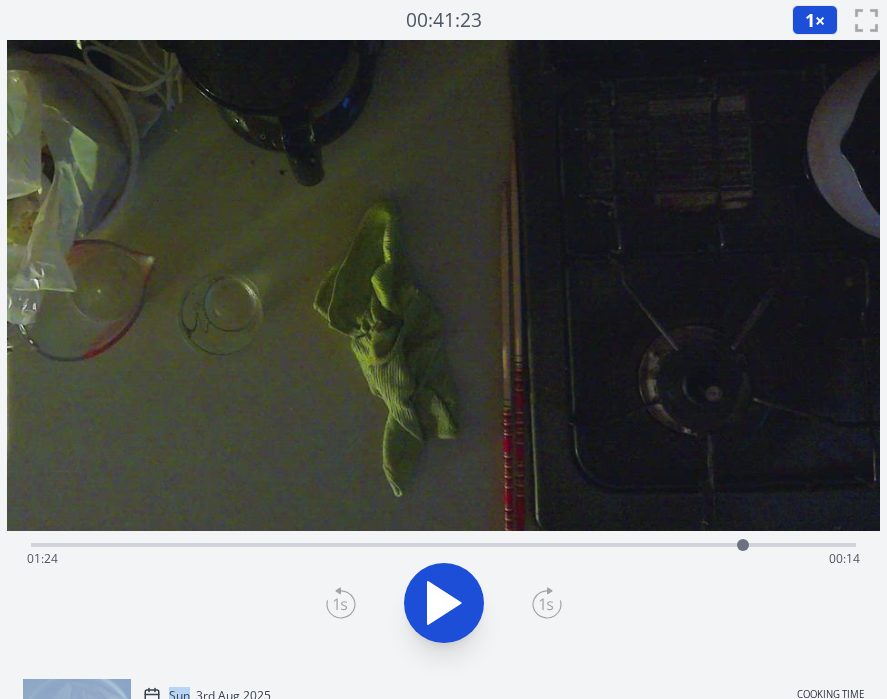 click 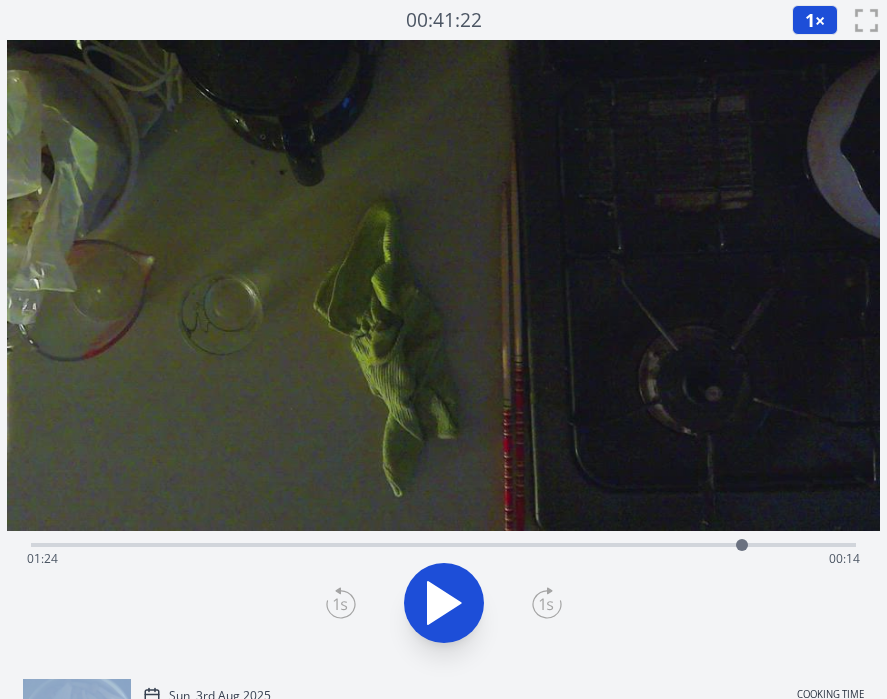 click 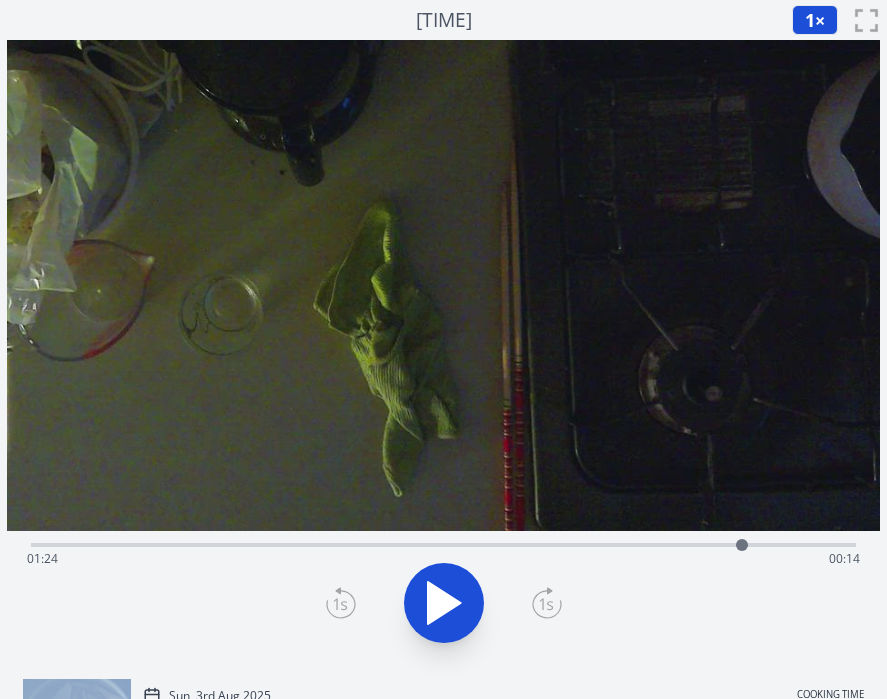 click 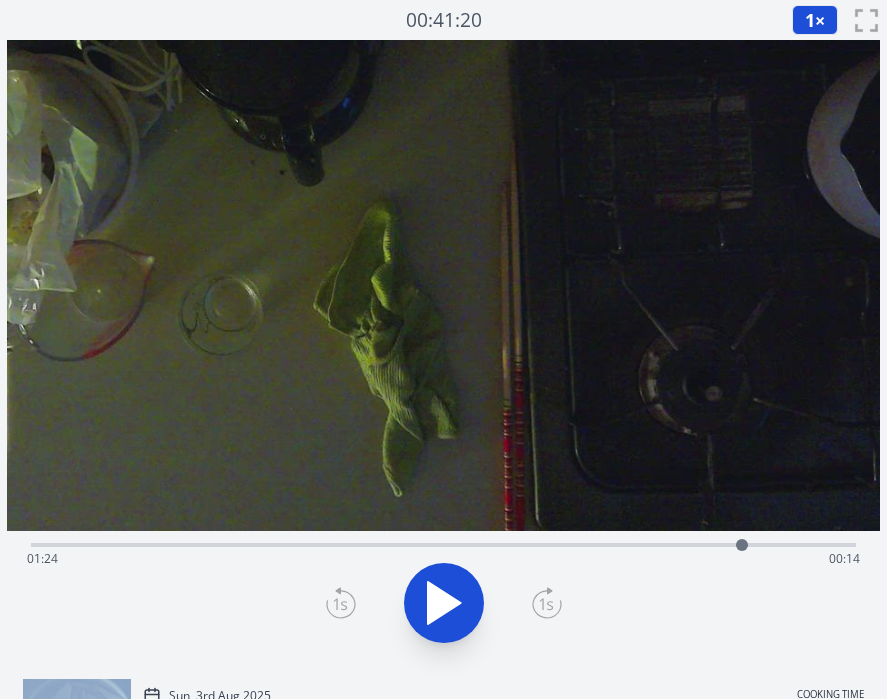 click 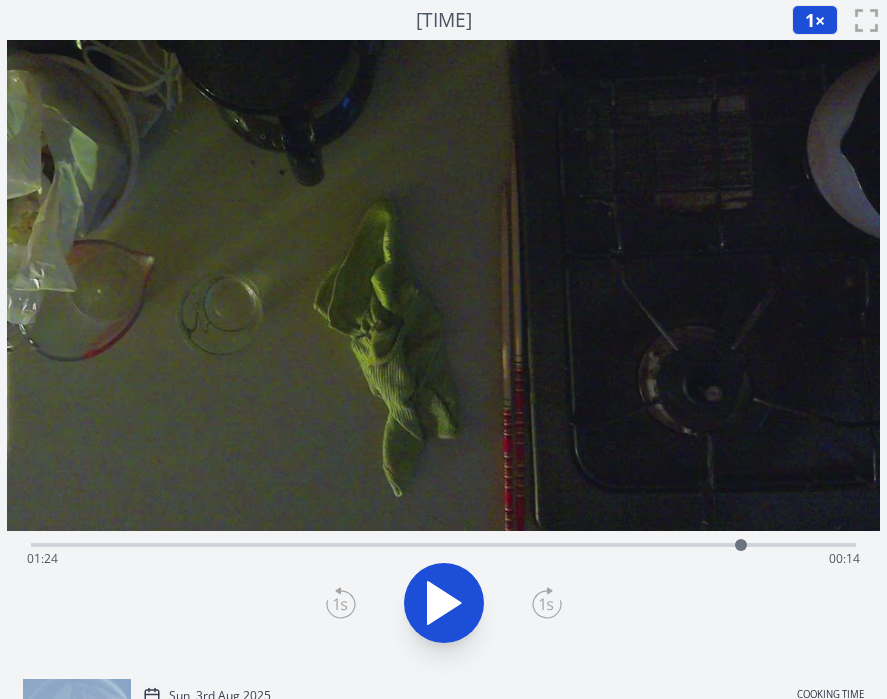 click 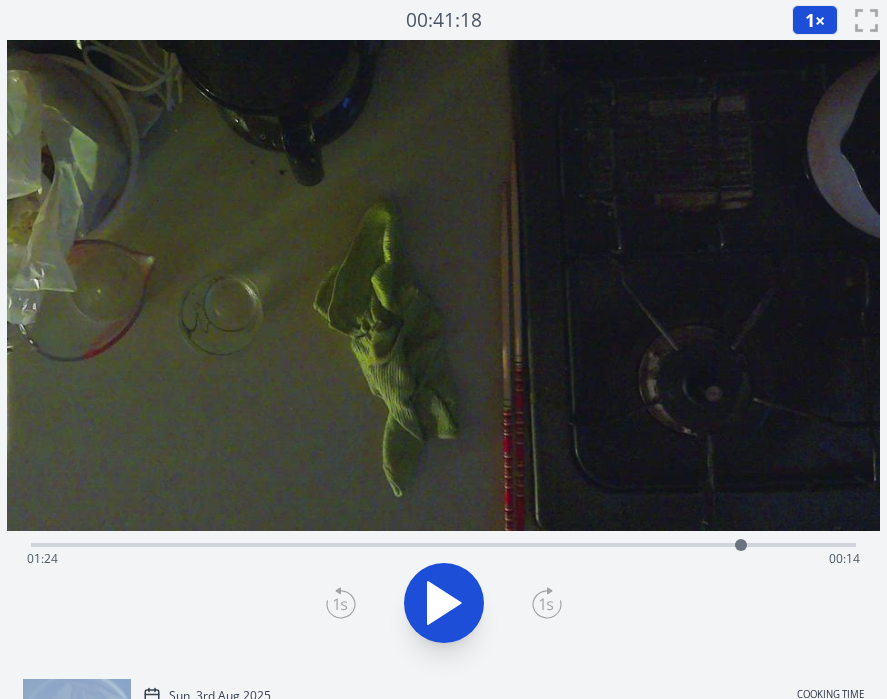 click 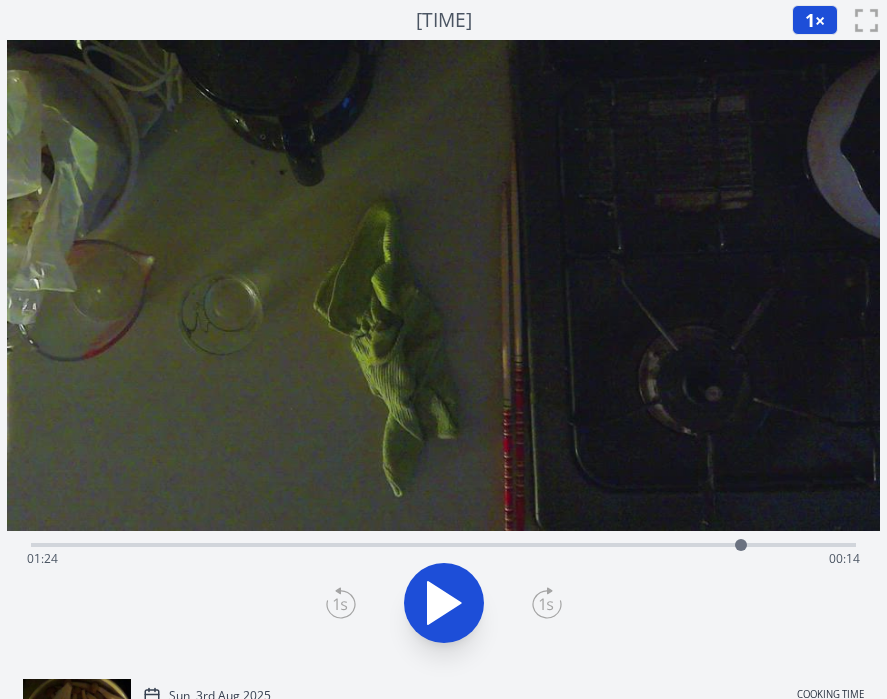 click on "Time elapsed:  01:24
Time remaining:  00:14" at bounding box center [444, 559] 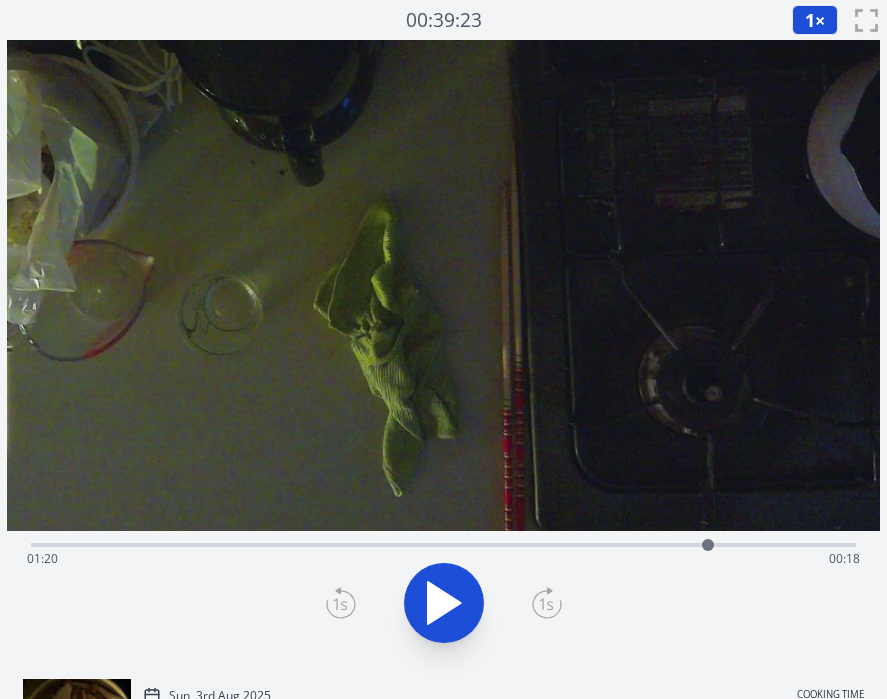 click 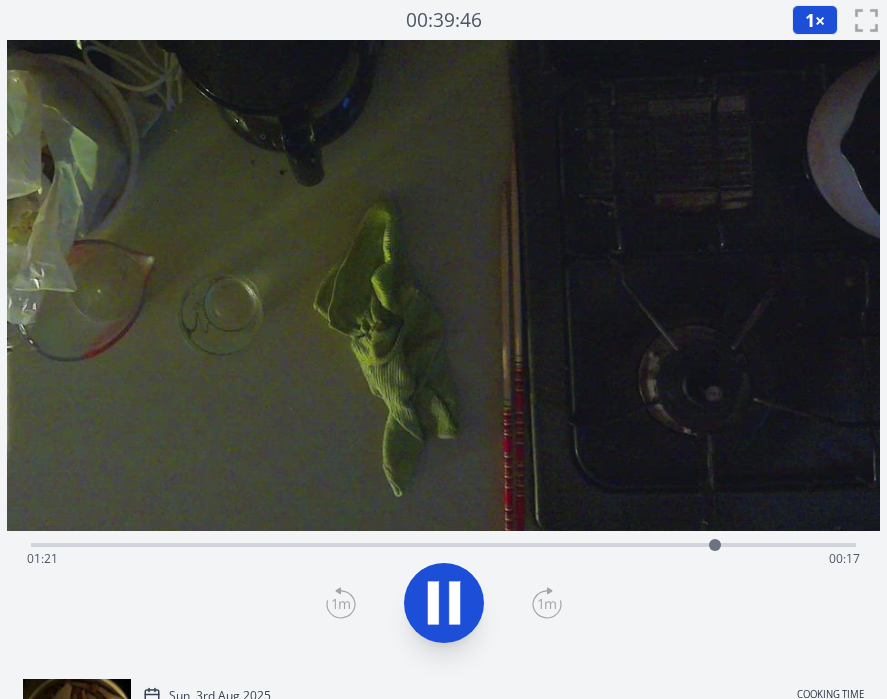 click on "1 ×" at bounding box center [815, 20] 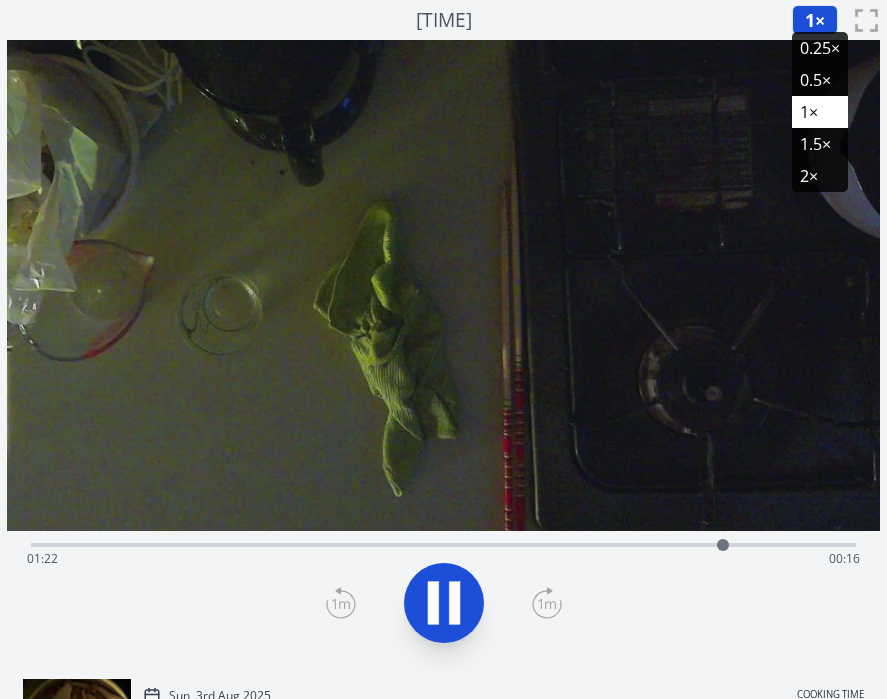 click on "0.25×" at bounding box center (820, 48) 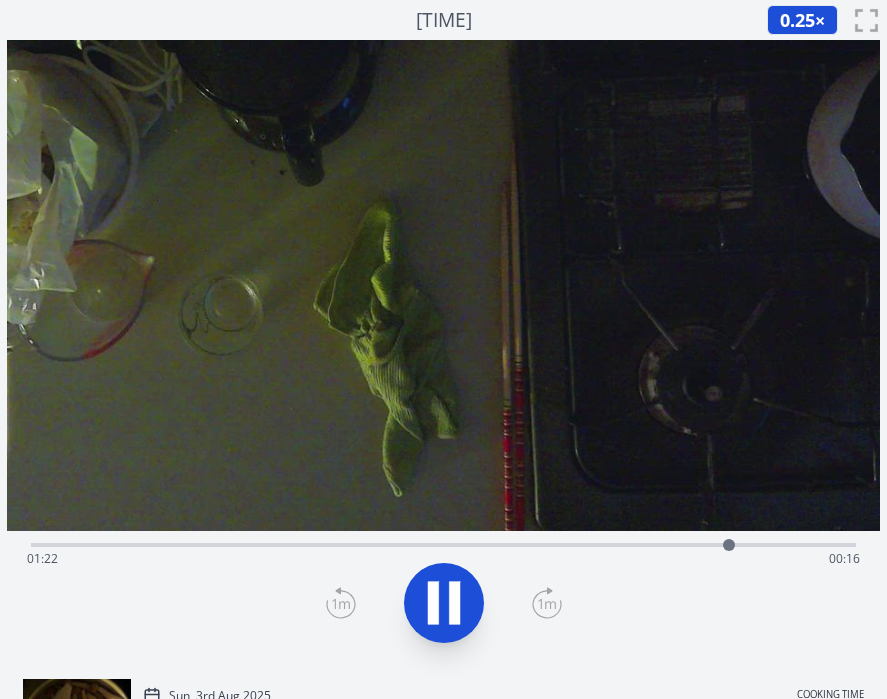 click on "Time elapsed:  01:22
Time remaining:  00:16" at bounding box center (444, 559) 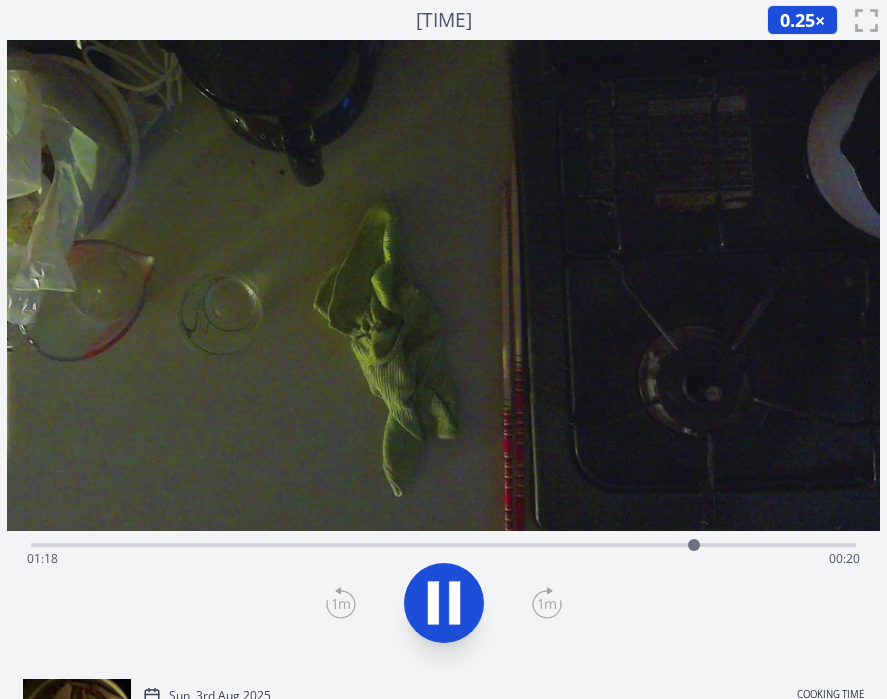 click 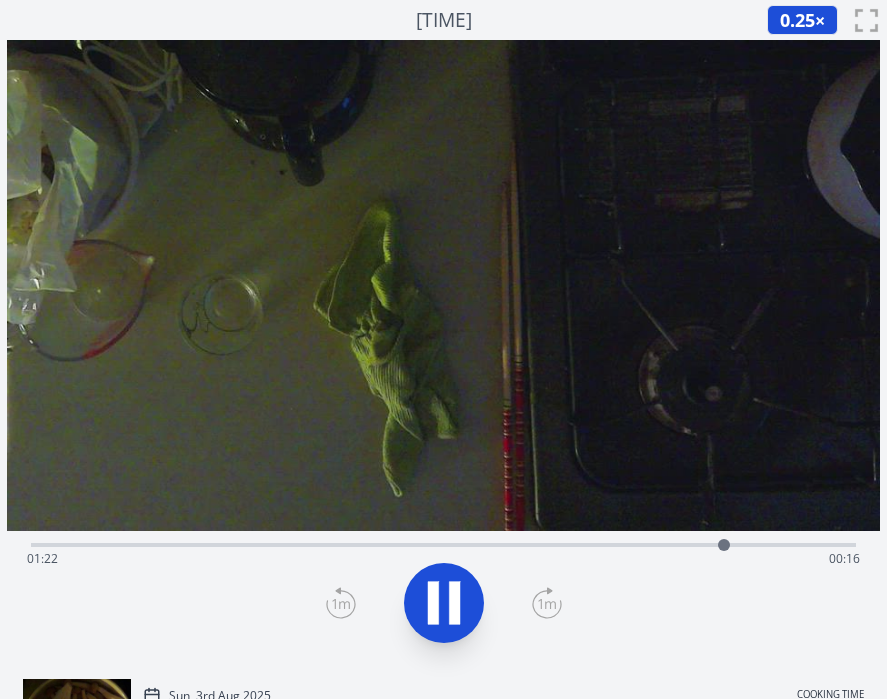 click 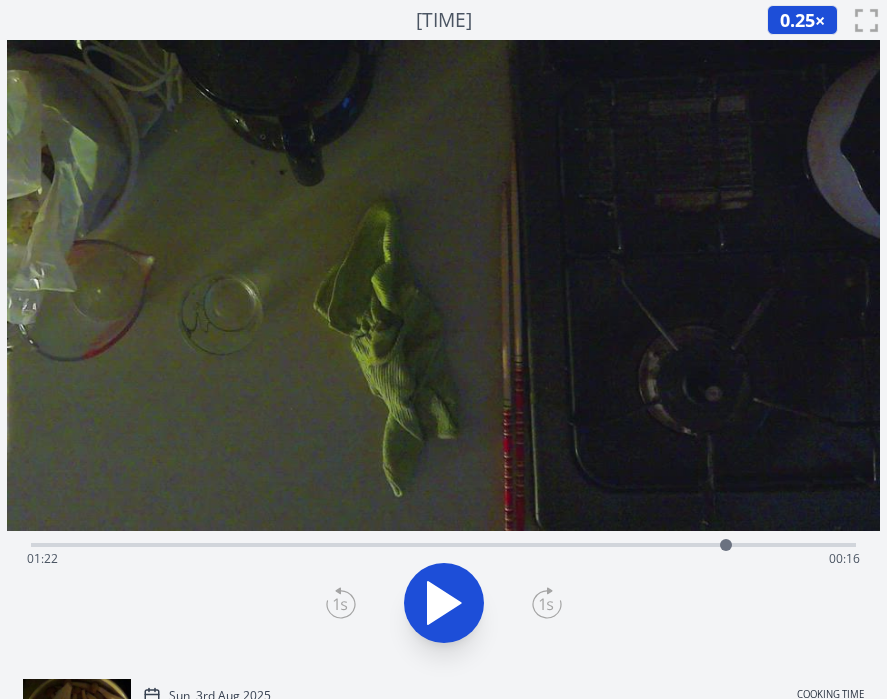 click at bounding box center (726, 545) 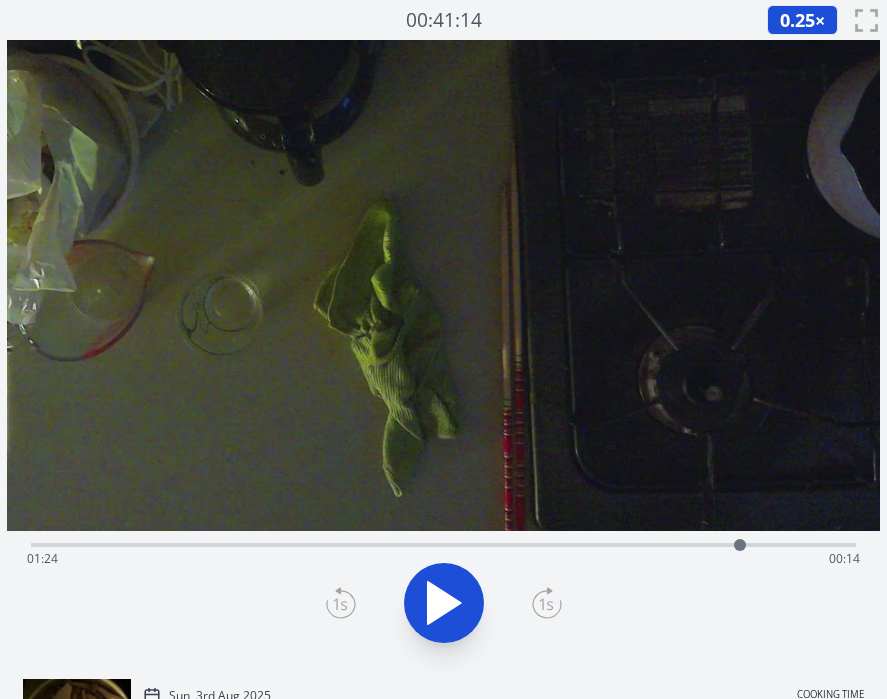 drag, startPoint x: 725, startPoint y: 546, endPoint x: 740, endPoint y: 540, distance: 16.155495 